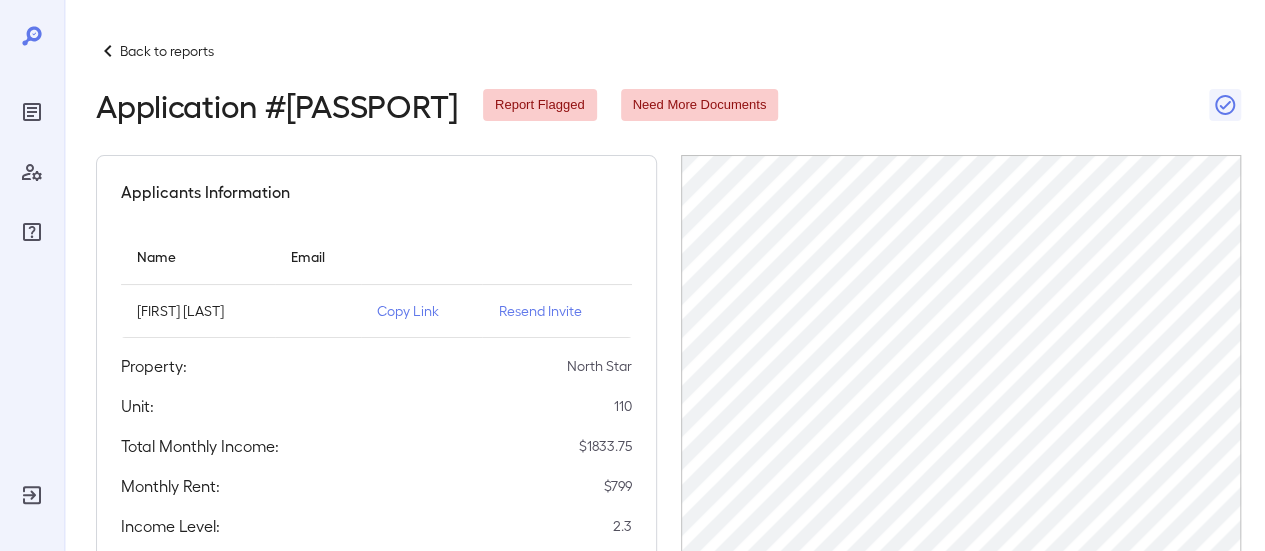 scroll, scrollTop: 0, scrollLeft: 0, axis: both 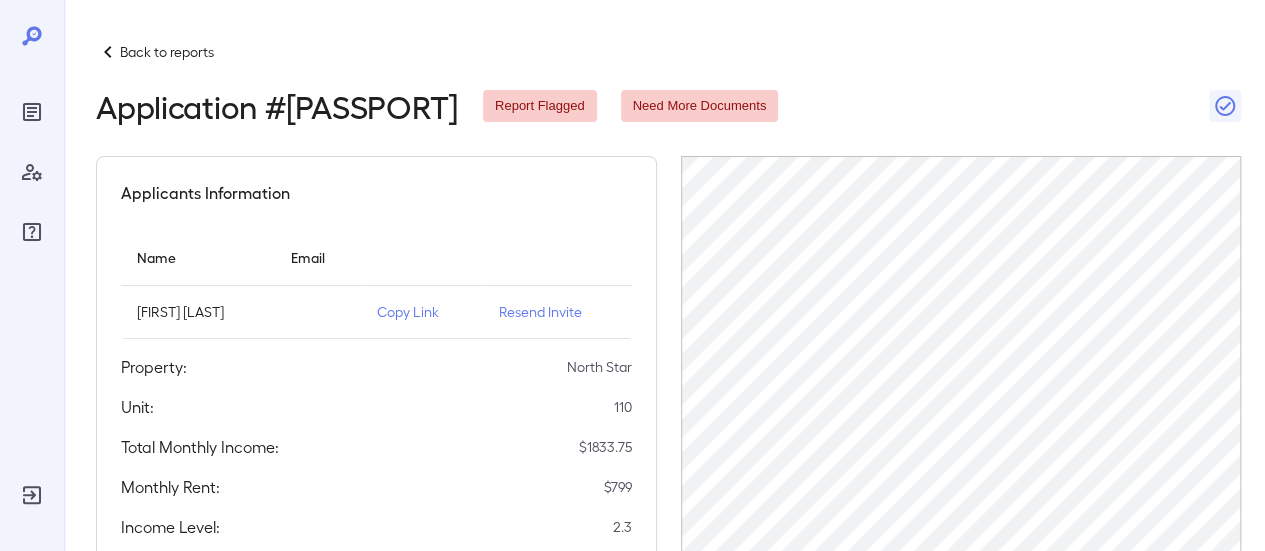 click on "Copy Link" at bounding box center (422, 312) 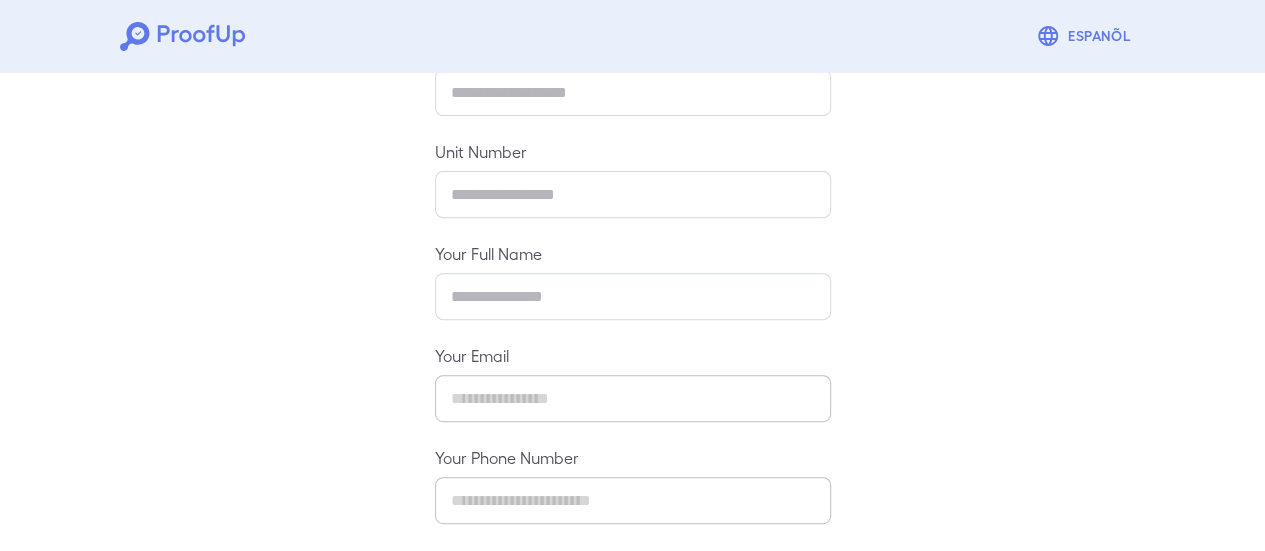 scroll, scrollTop: 54, scrollLeft: 0, axis: vertical 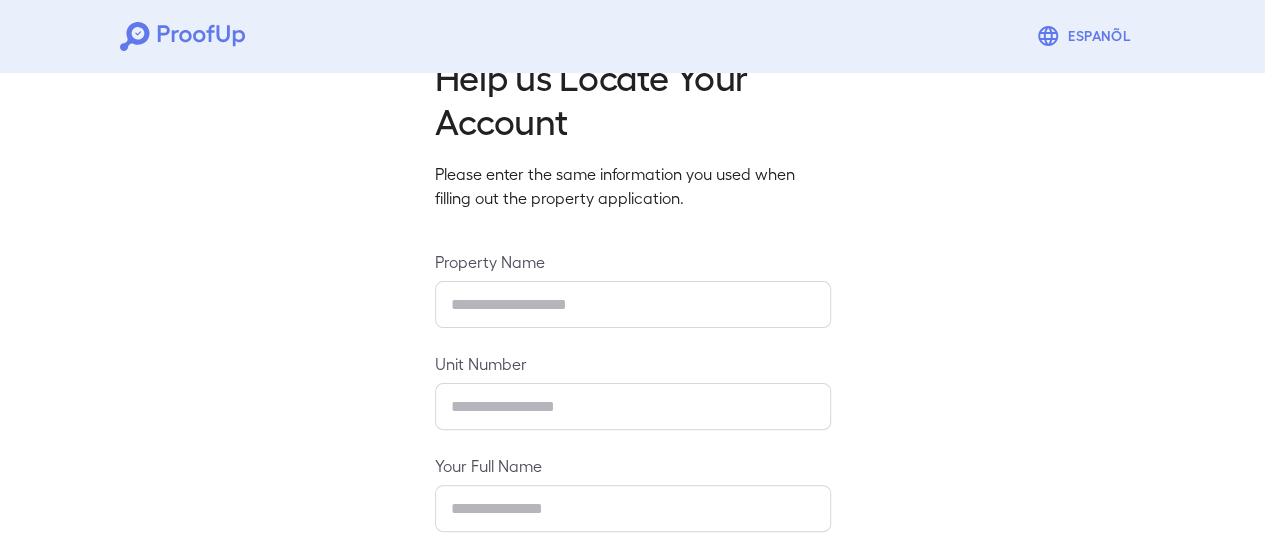 click on "Property Name" at bounding box center (633, 261) 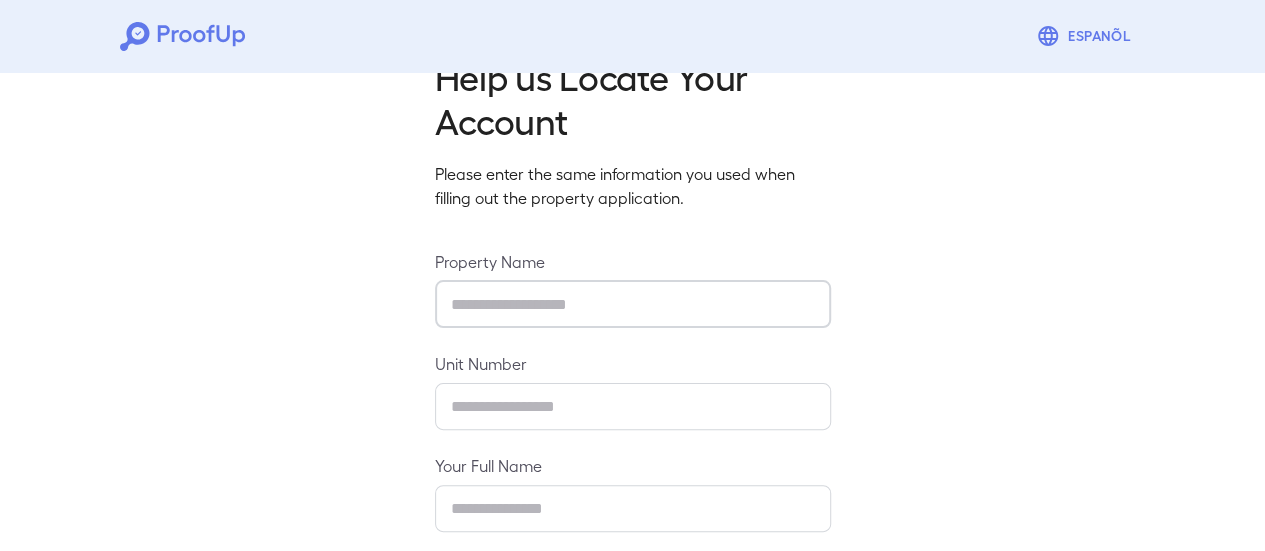 type on "**********" 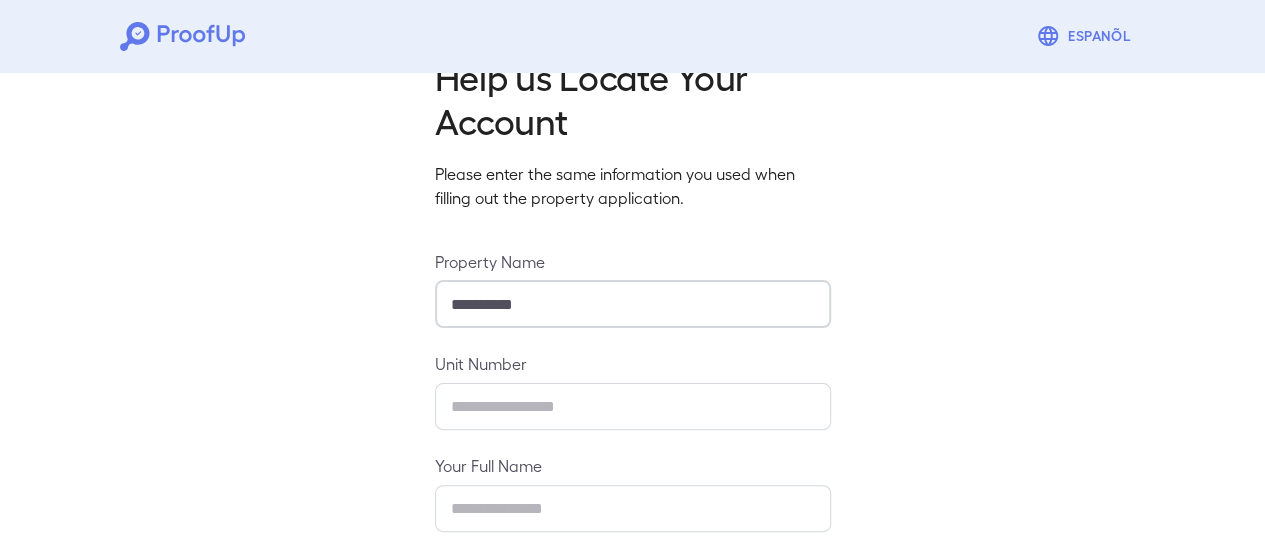 click at bounding box center (633, 406) 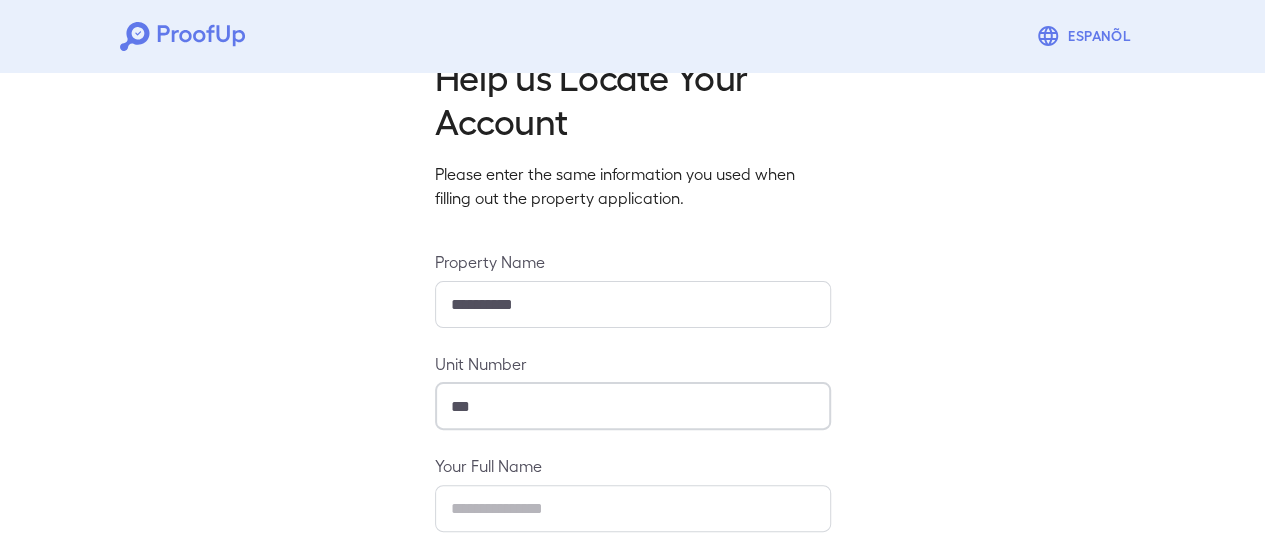 type on "***" 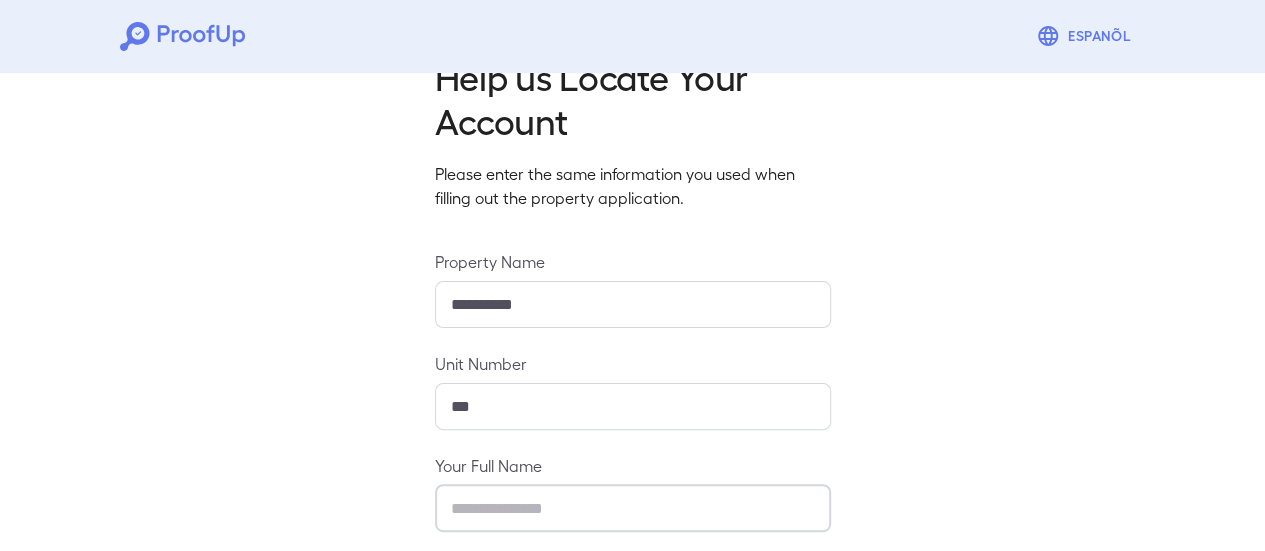 click at bounding box center (633, 508) 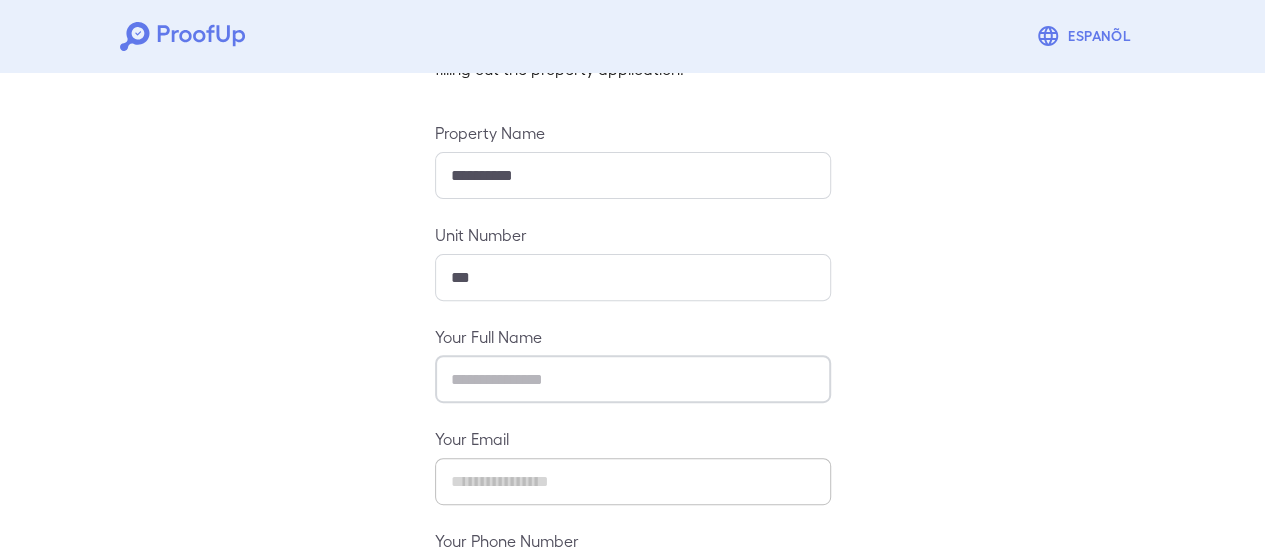 scroll, scrollTop: 254, scrollLeft: 0, axis: vertical 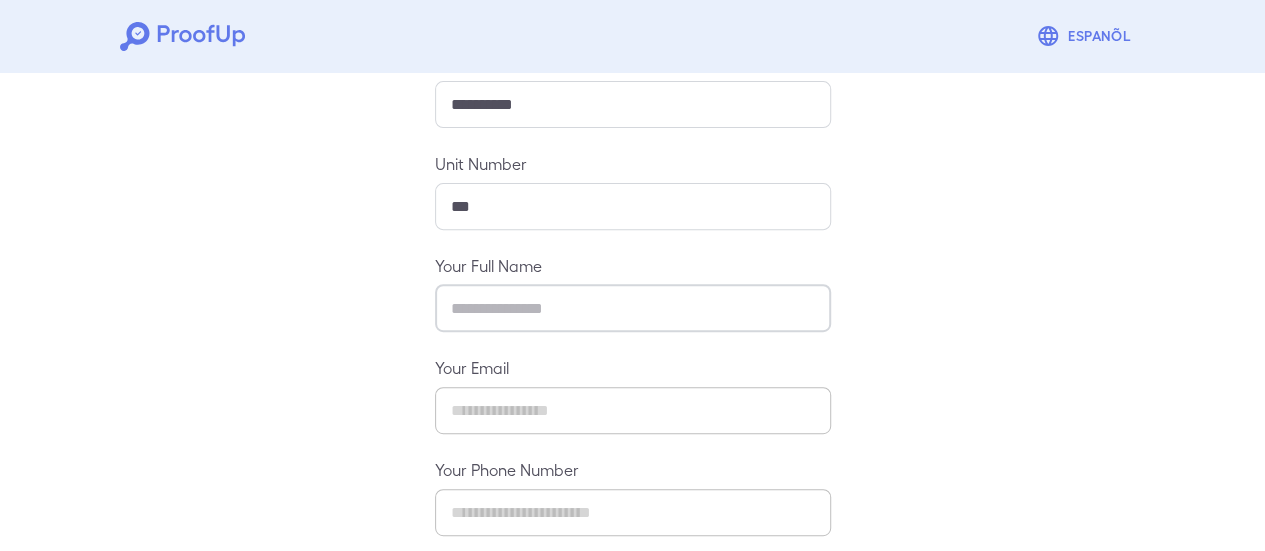 paste on "**********" 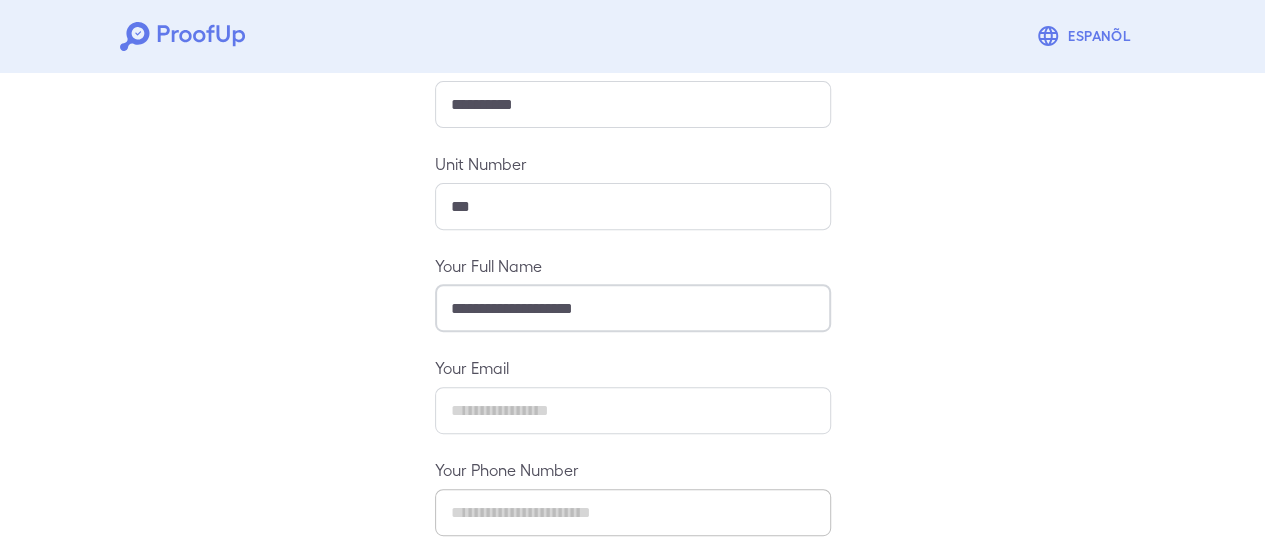 type on "**********" 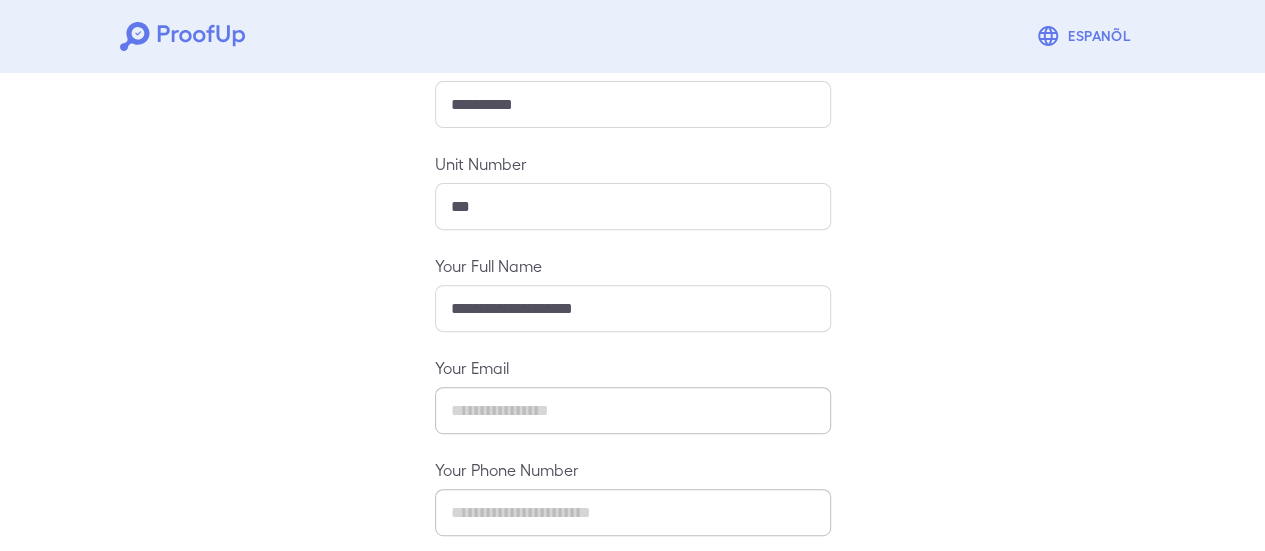 scroll, scrollTop: 354, scrollLeft: 0, axis: vertical 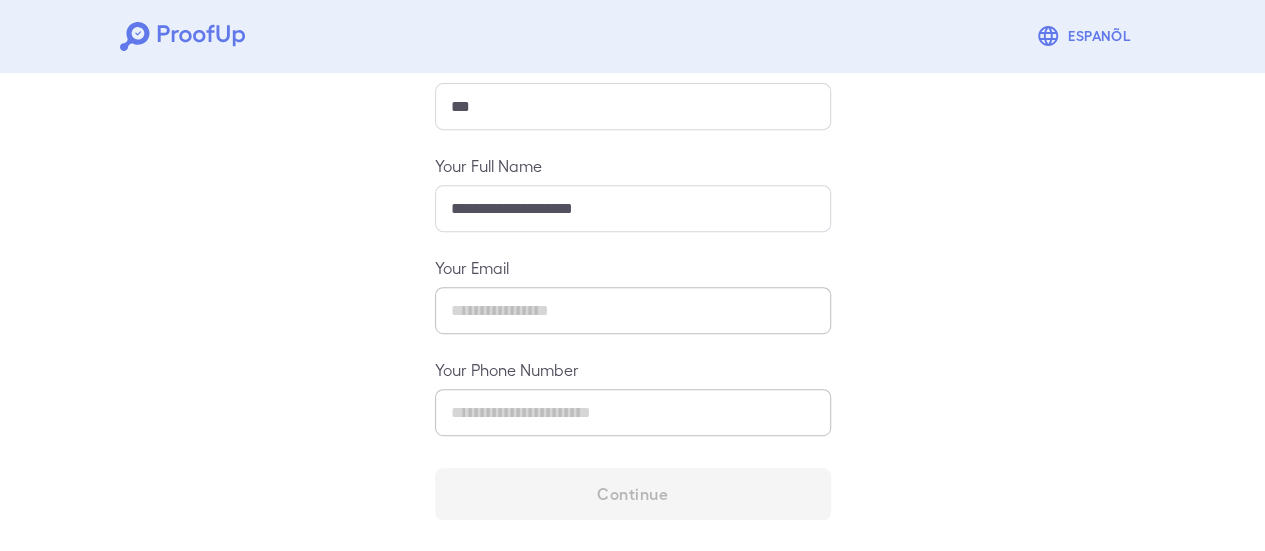 click on "**********" at bounding box center (633, 235) 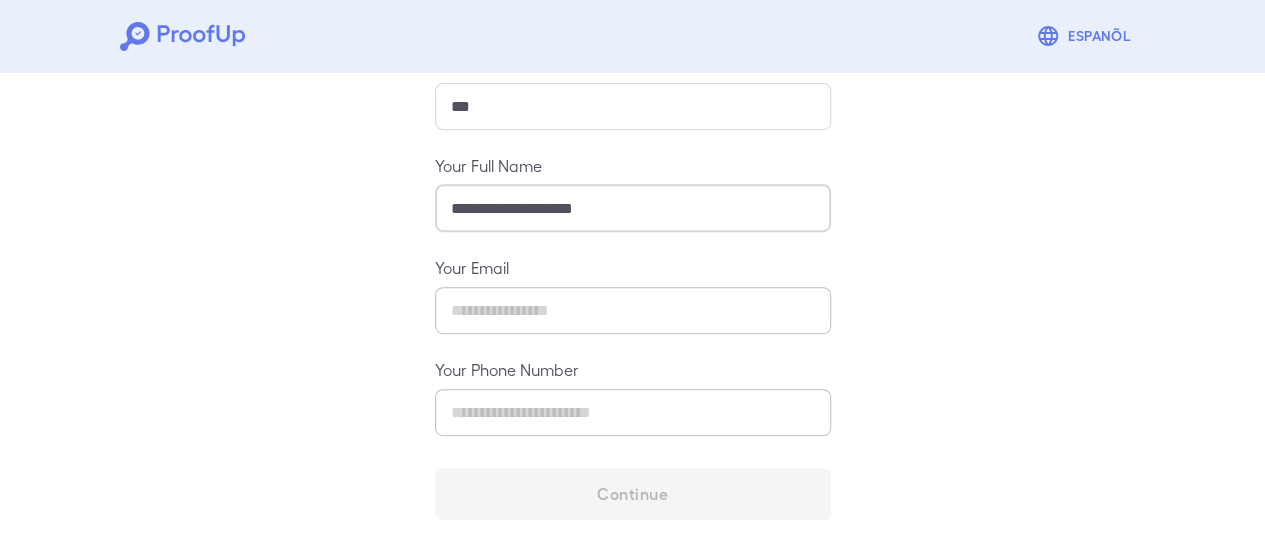 click on "**********" at bounding box center (633, 208) 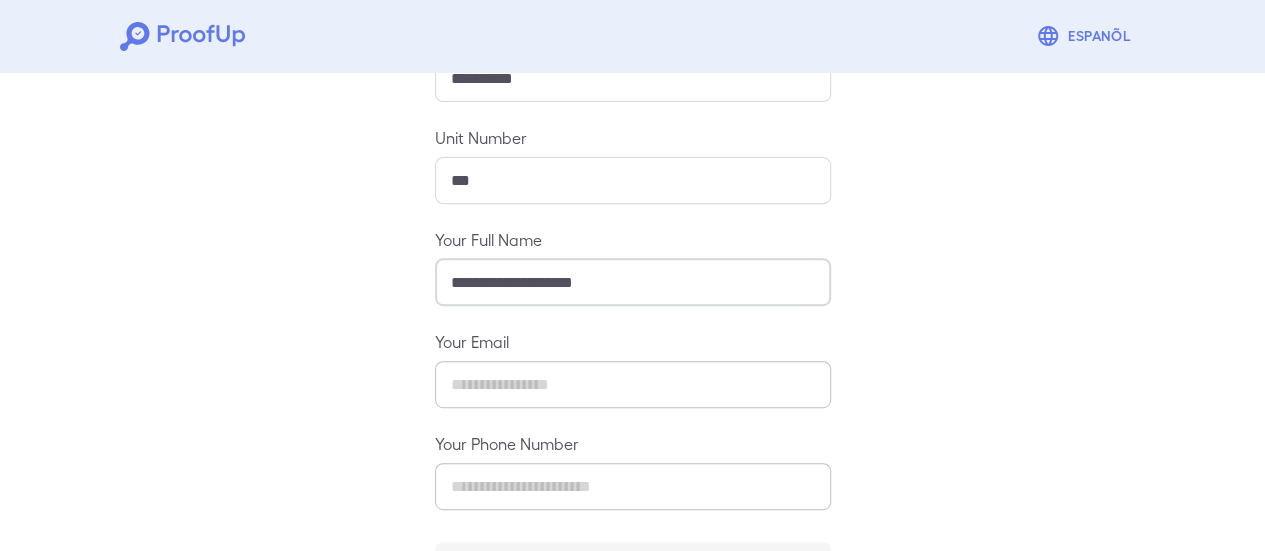 scroll, scrollTop: 154, scrollLeft: 0, axis: vertical 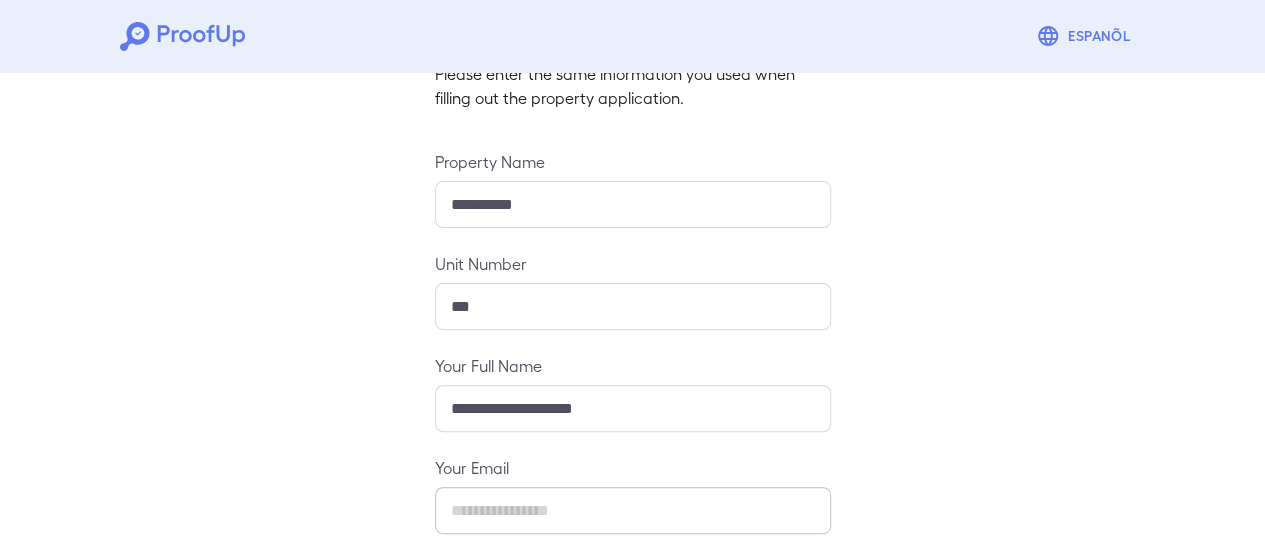 click on "Unit Number" at bounding box center (633, 263) 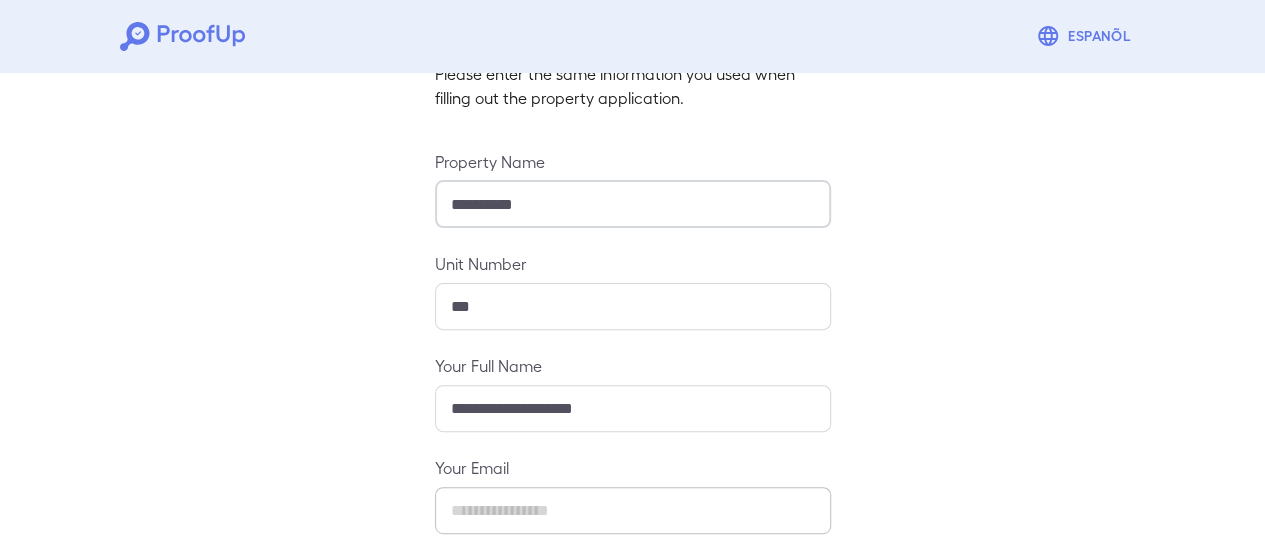 click on "**********" at bounding box center (633, 204) 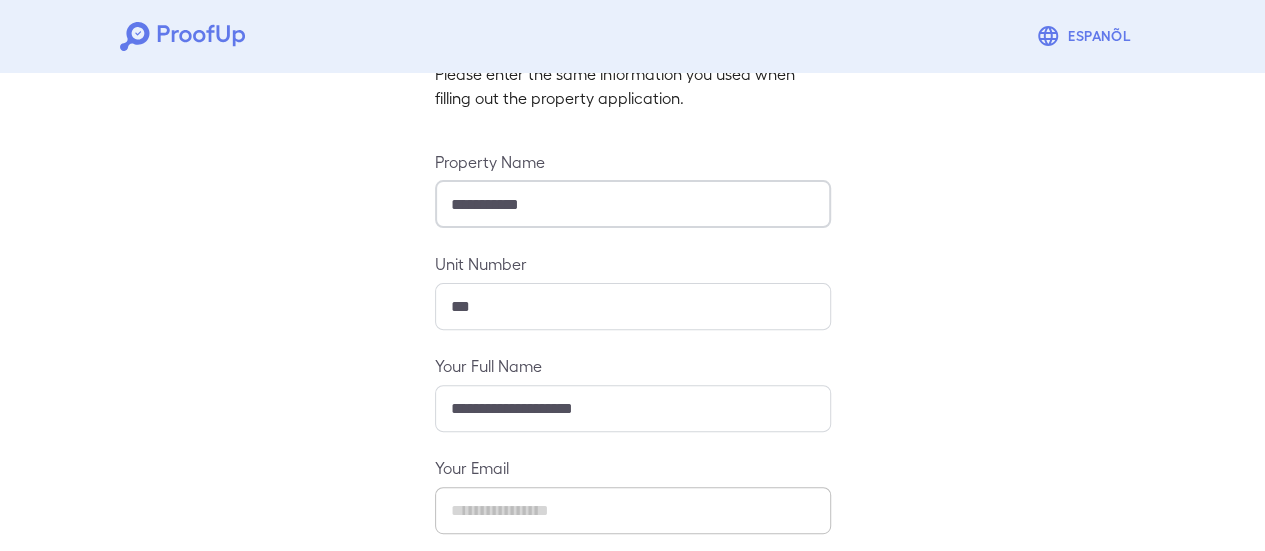 type on "**********" 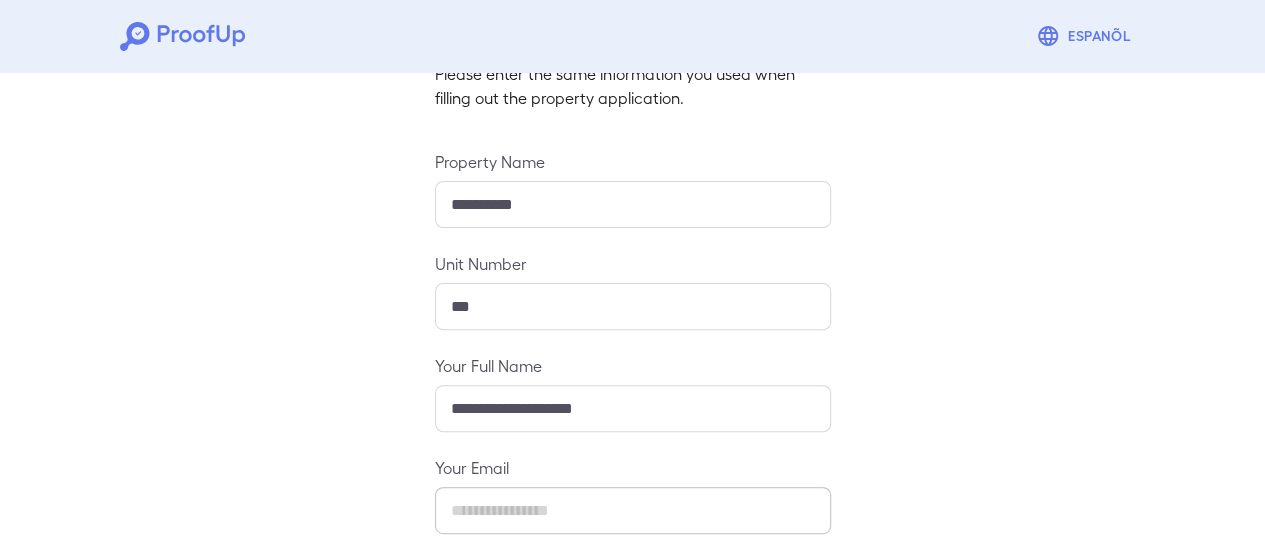 click on "**********" at bounding box center [632, 331] 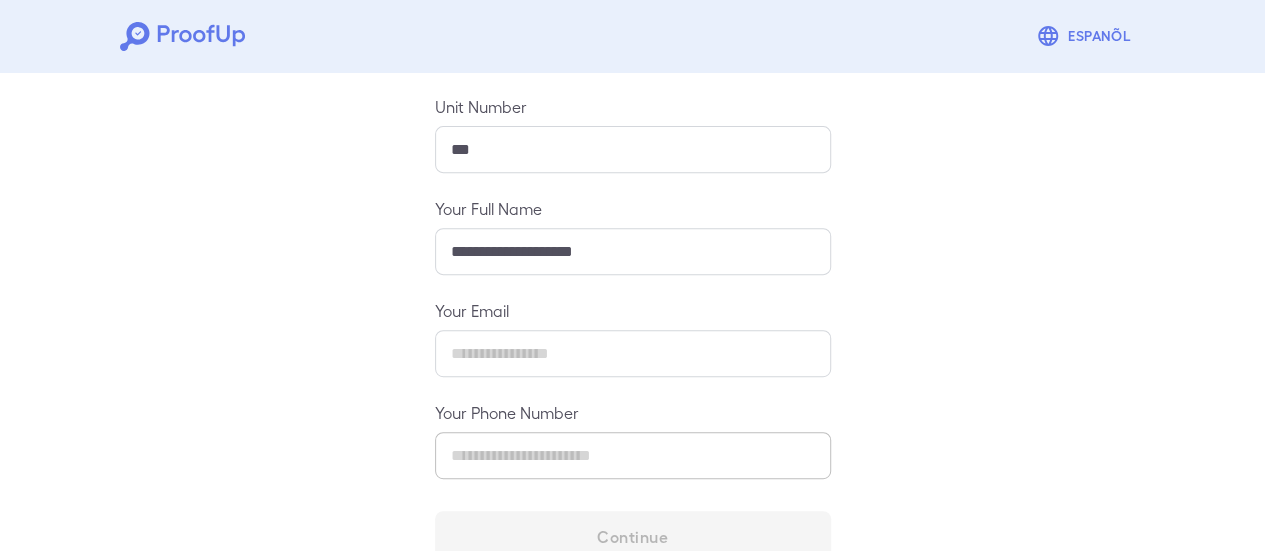 scroll, scrollTop: 354, scrollLeft: 0, axis: vertical 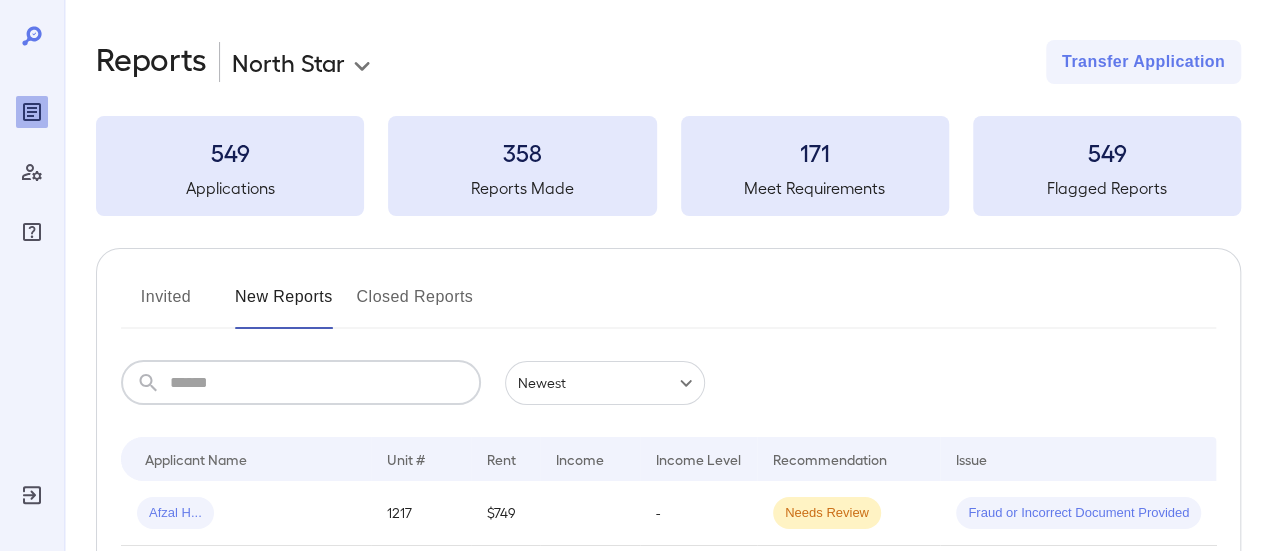 click at bounding box center [325, 383] 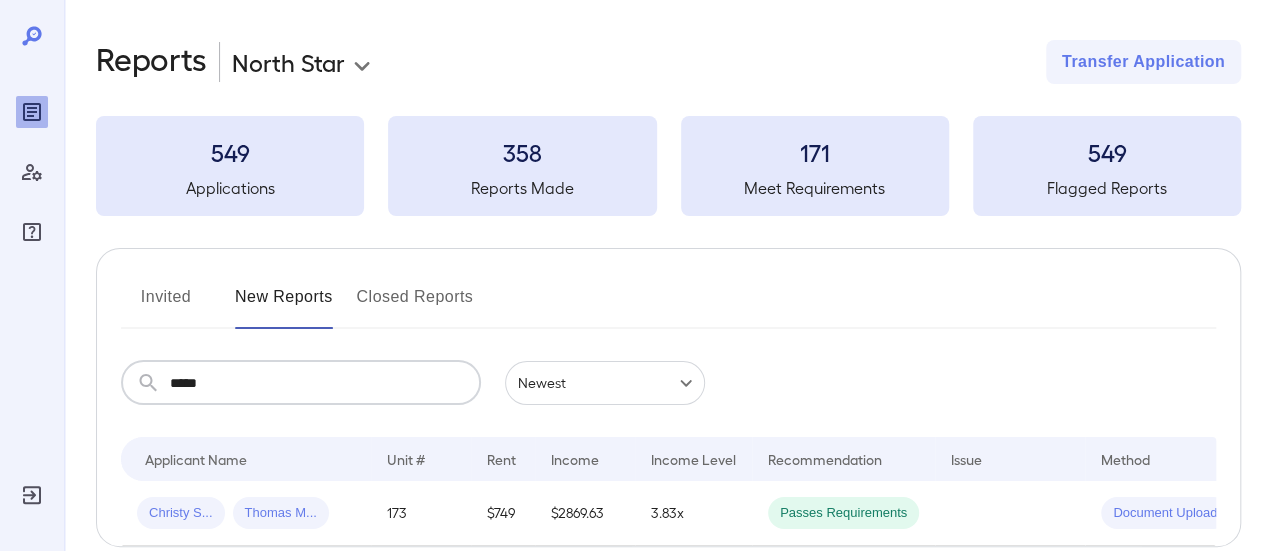 scroll, scrollTop: 100, scrollLeft: 0, axis: vertical 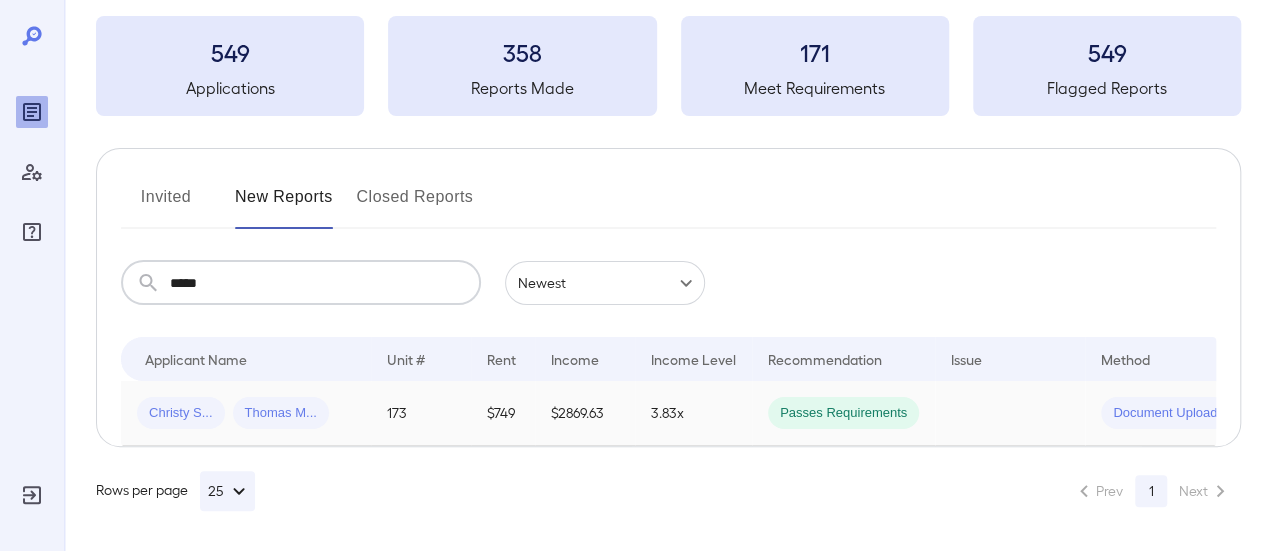 type on "*****" 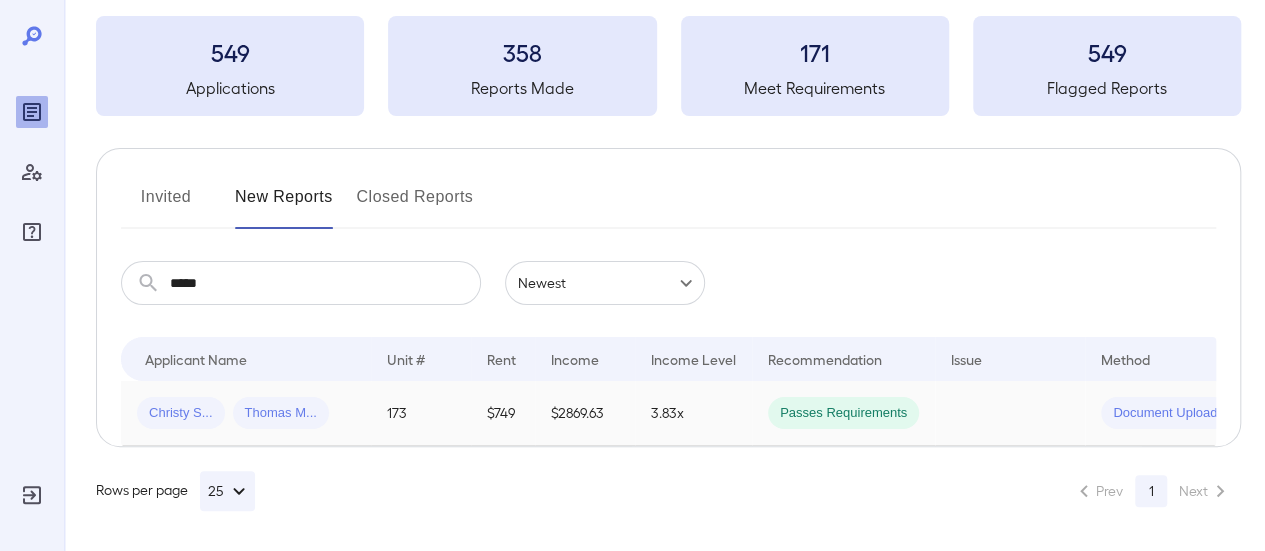click on "173" at bounding box center (421, 413) 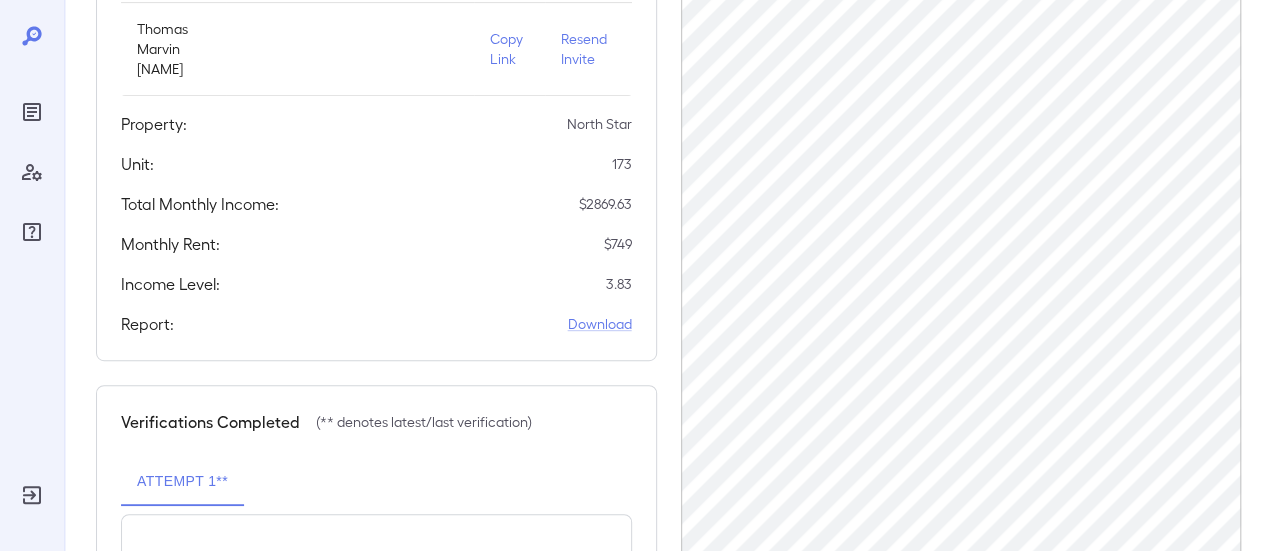 scroll, scrollTop: 500, scrollLeft: 0, axis: vertical 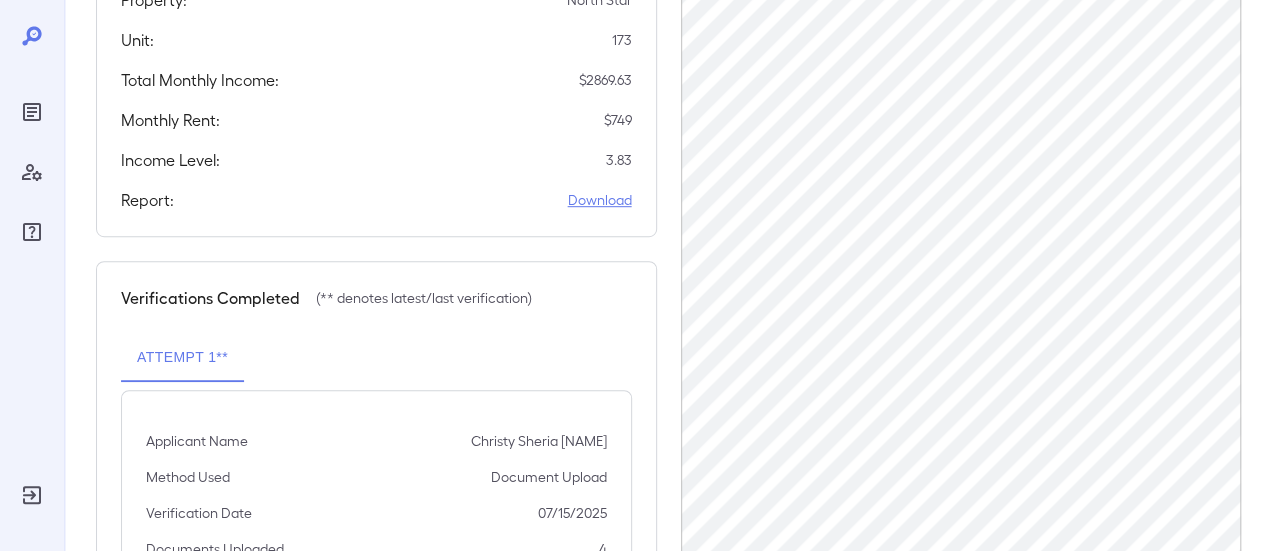 click on "Download" at bounding box center [600, 200] 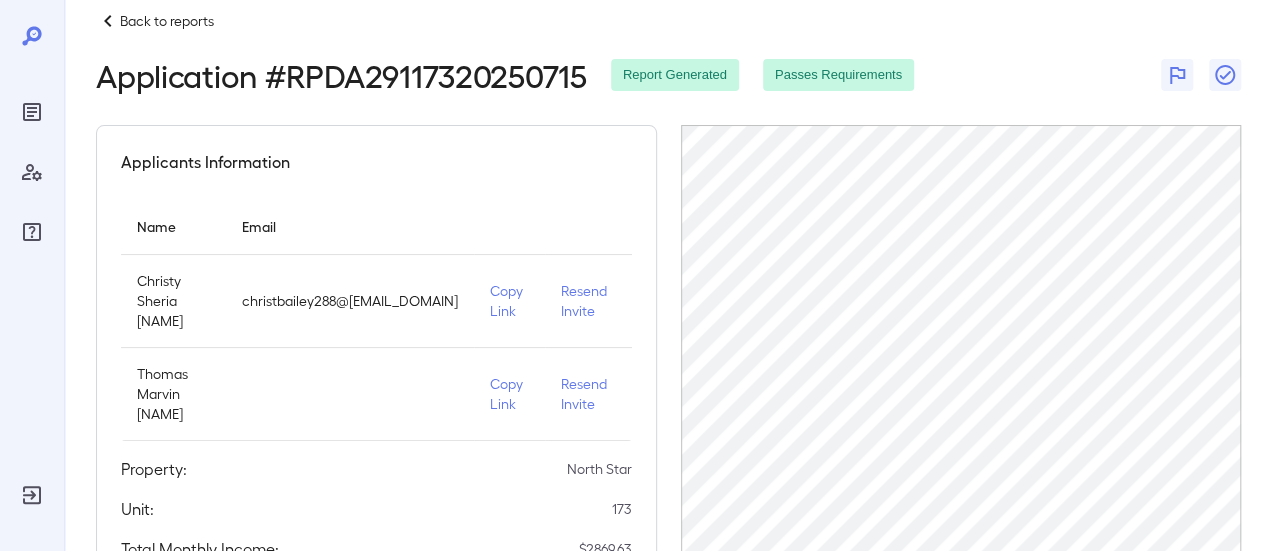scroll, scrollTop: 0, scrollLeft: 0, axis: both 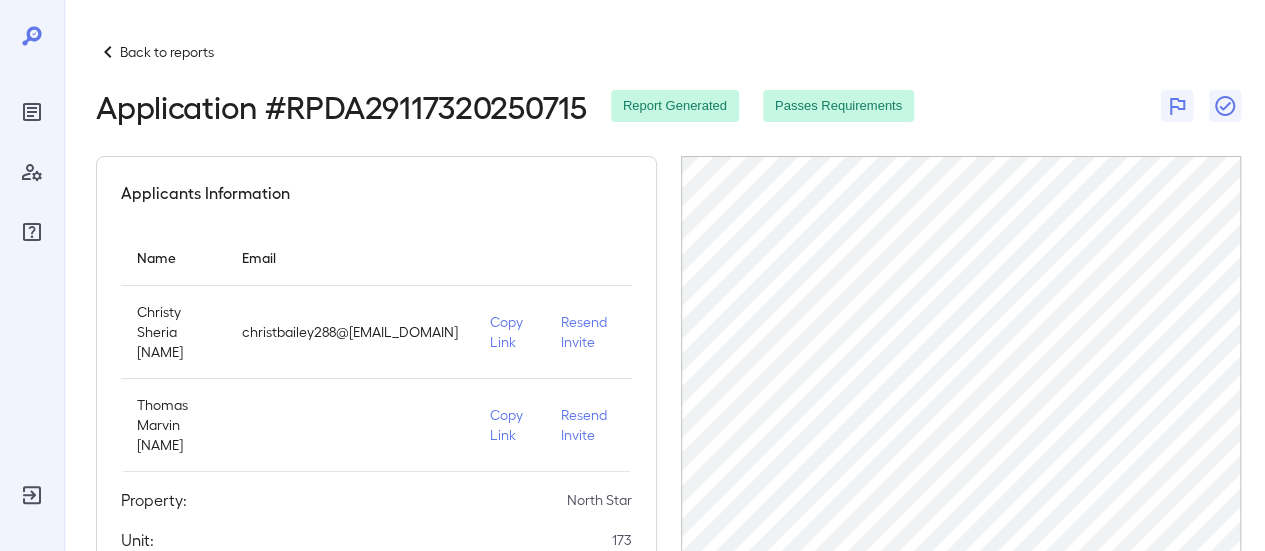 click on "Back to reports" at bounding box center [167, 52] 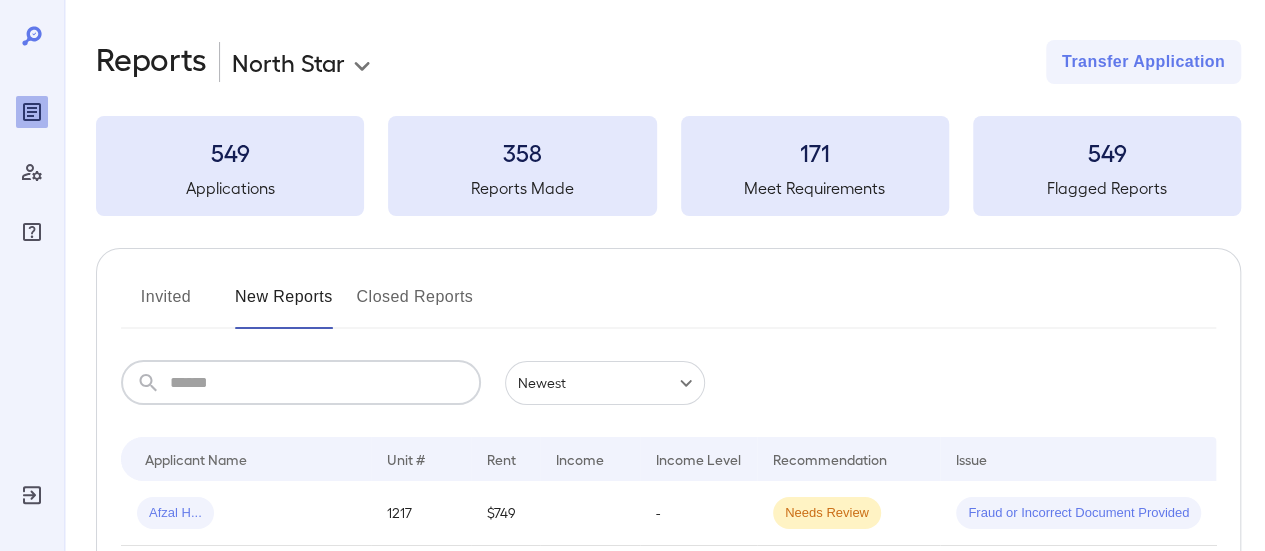 click at bounding box center (325, 383) 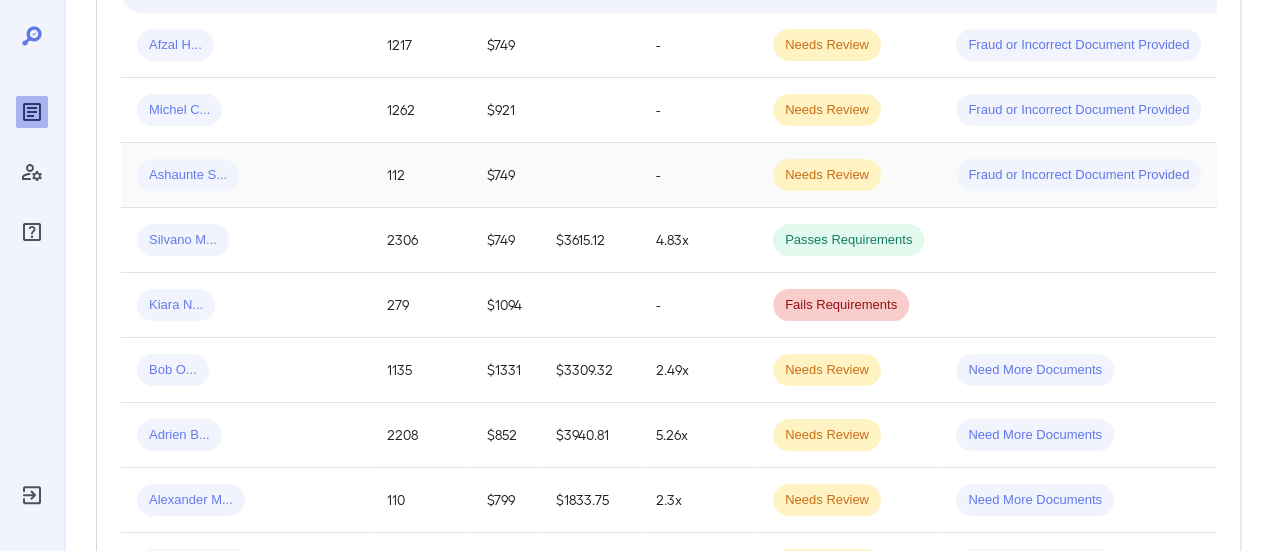 scroll, scrollTop: 500, scrollLeft: 0, axis: vertical 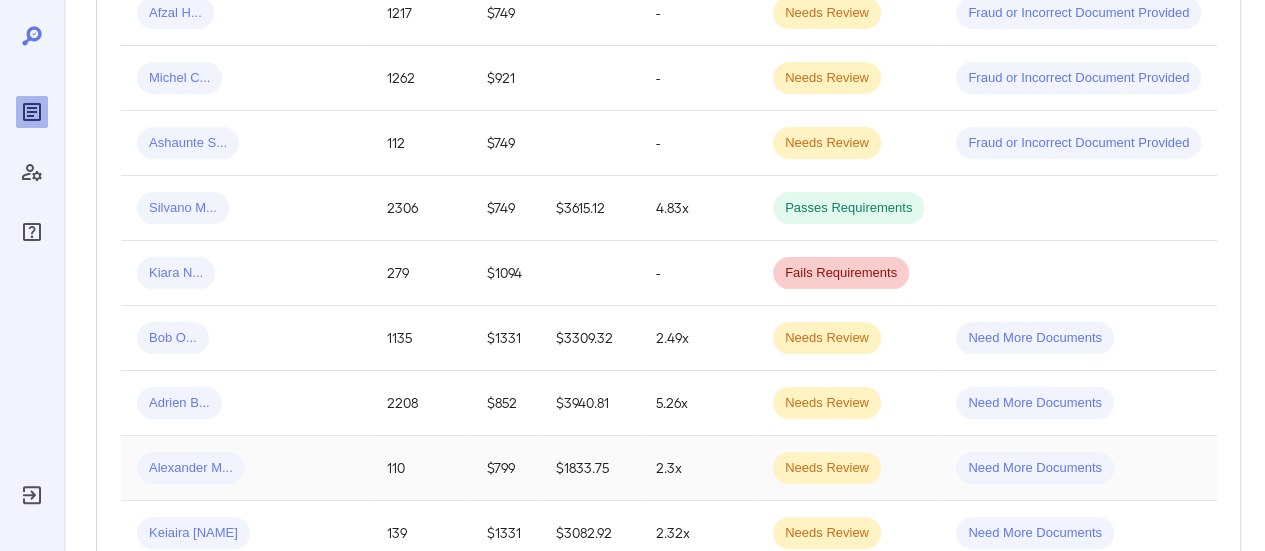 type on "*********" 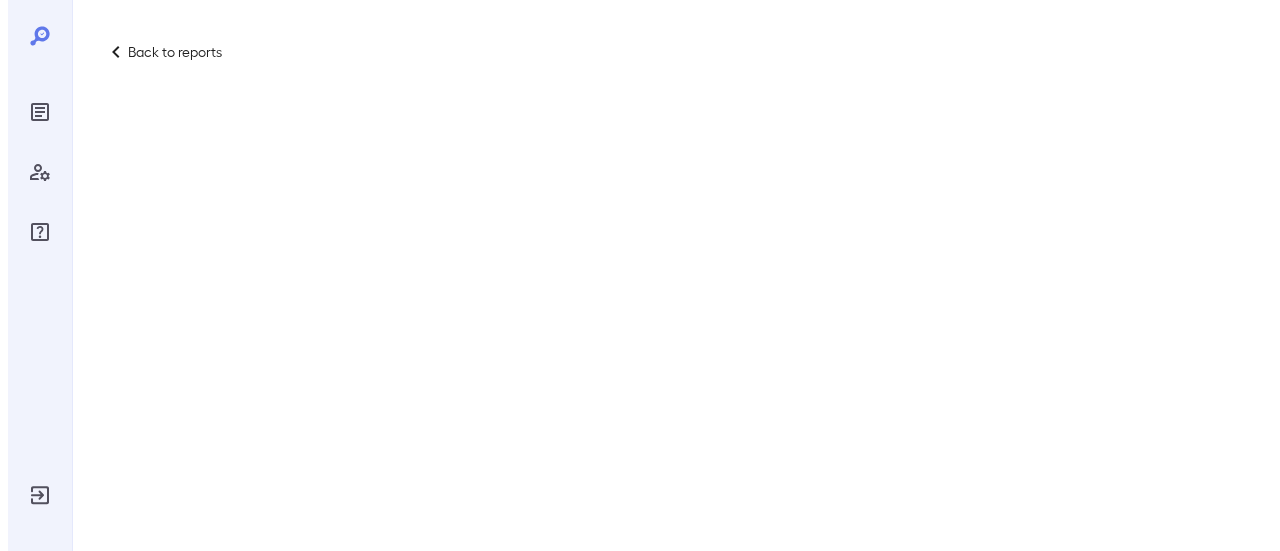 scroll, scrollTop: 0, scrollLeft: 0, axis: both 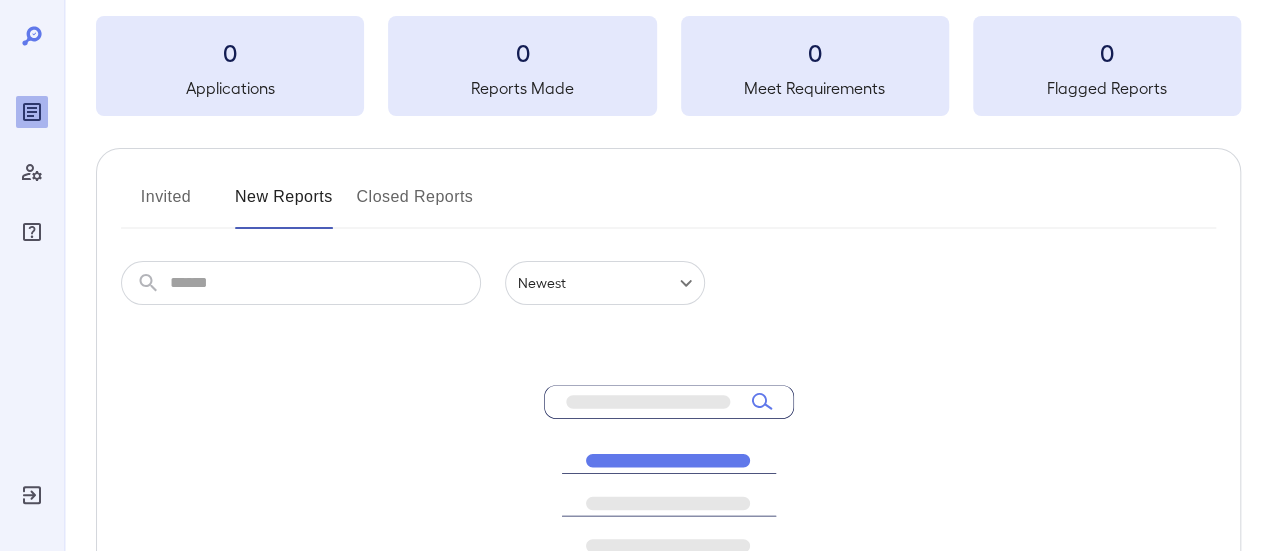 click at bounding box center [325, 283] 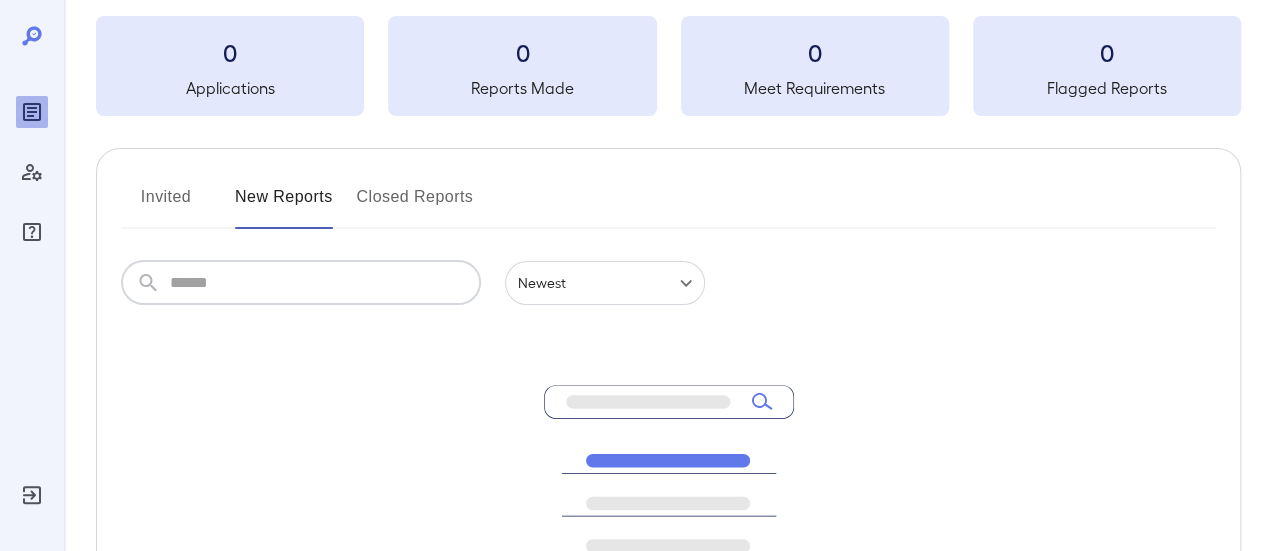 click at bounding box center [325, 283] 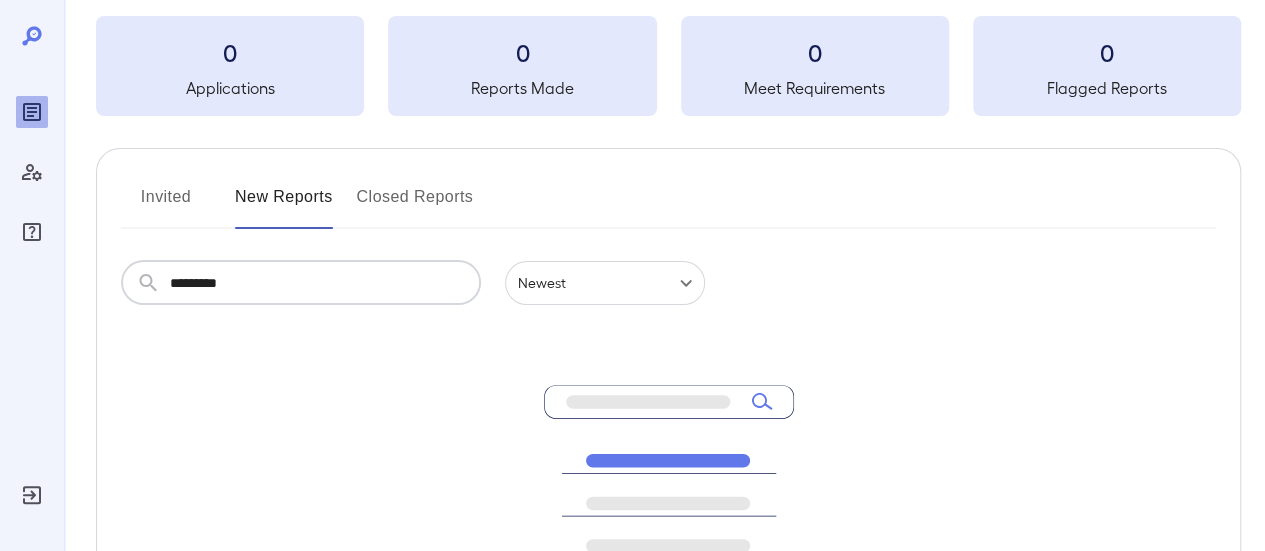 type on "*********" 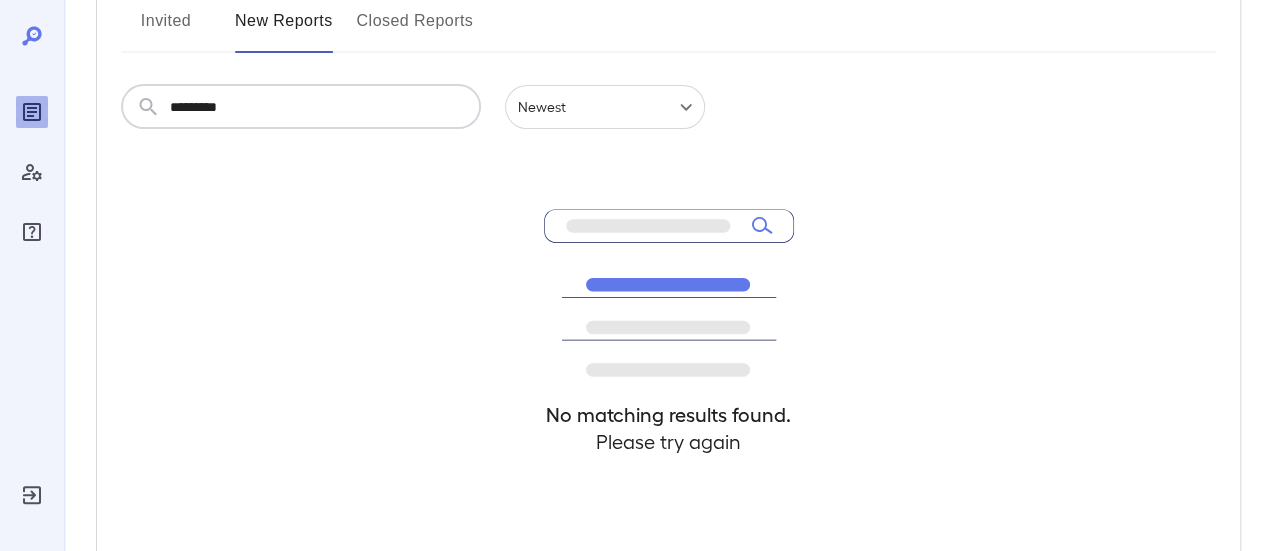 scroll, scrollTop: 203, scrollLeft: 0, axis: vertical 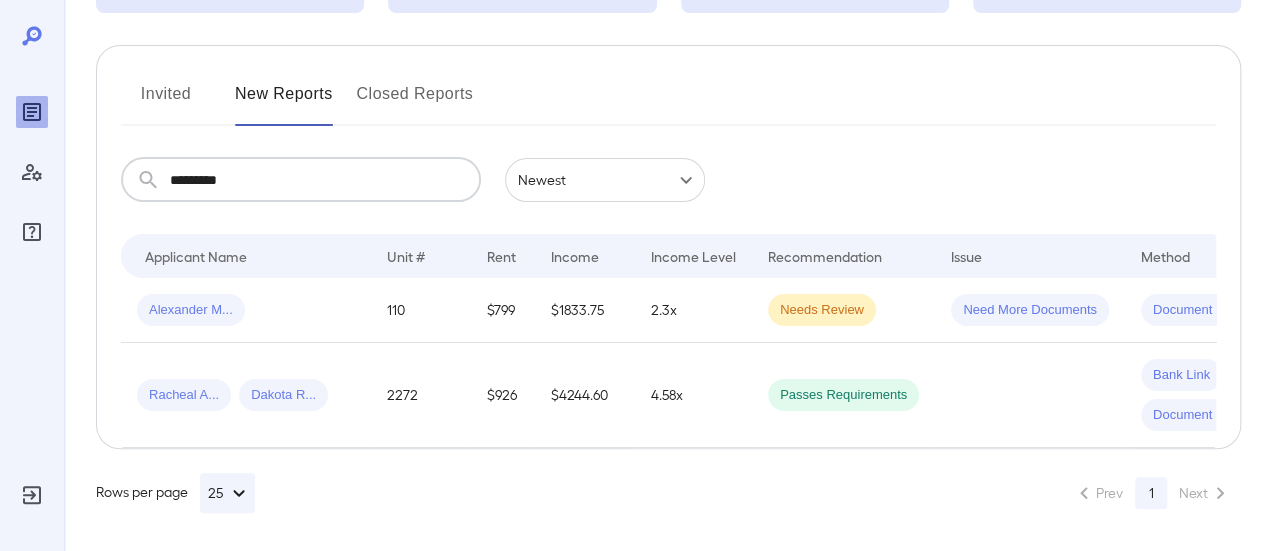 click on "*********" at bounding box center [325, 180] 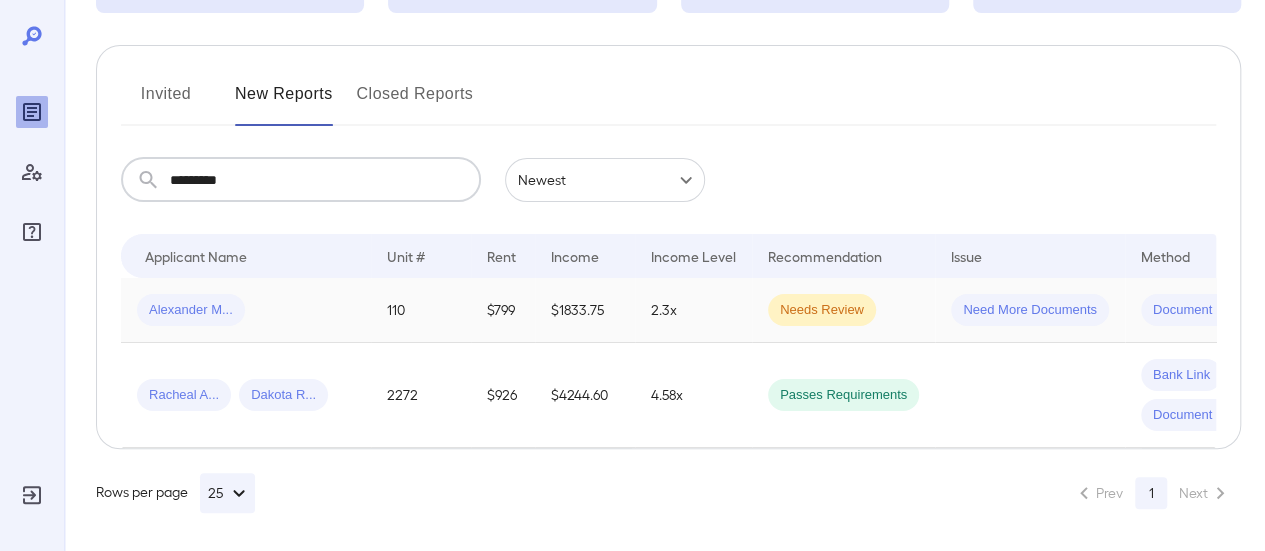 click on "$1833.75" at bounding box center [585, 310] 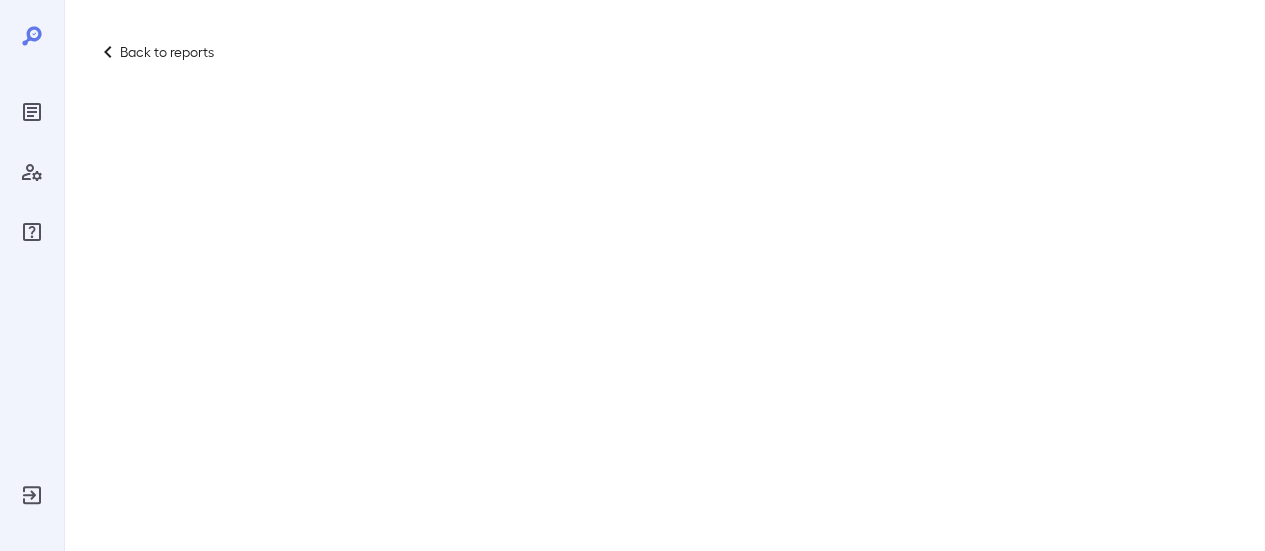 scroll, scrollTop: 0, scrollLeft: 0, axis: both 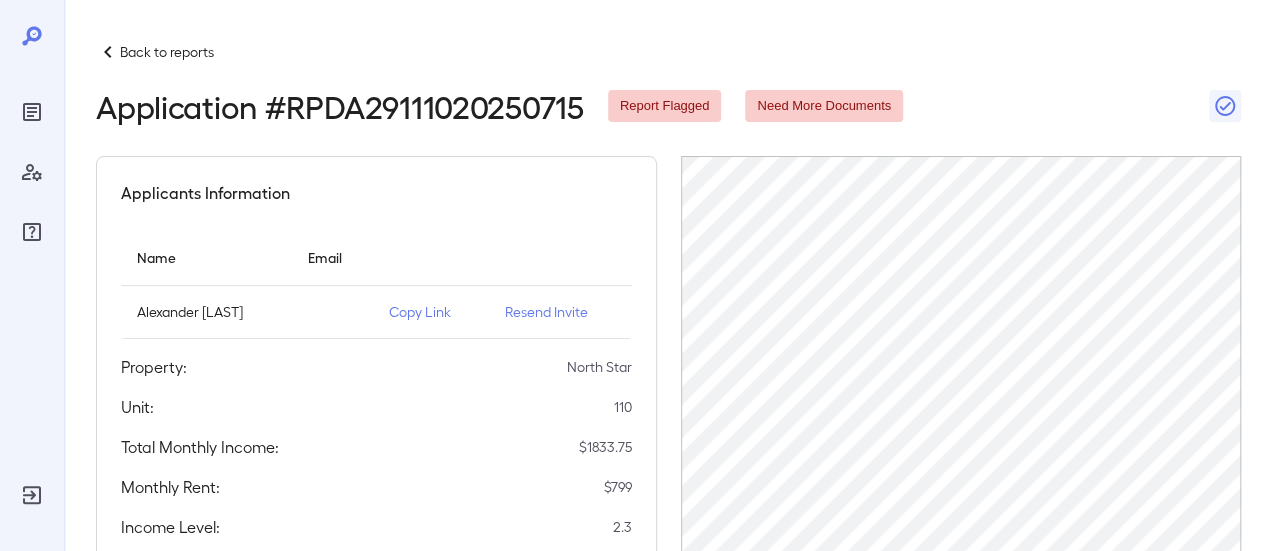 click on "Copy Link" at bounding box center [431, 312] 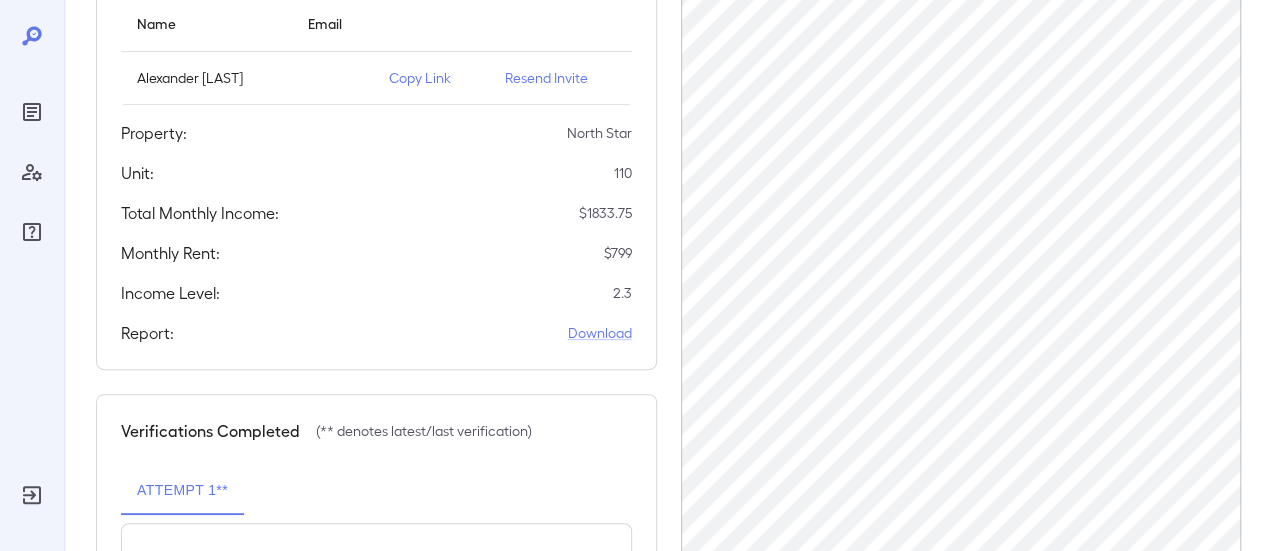 scroll, scrollTop: 134, scrollLeft: 0, axis: vertical 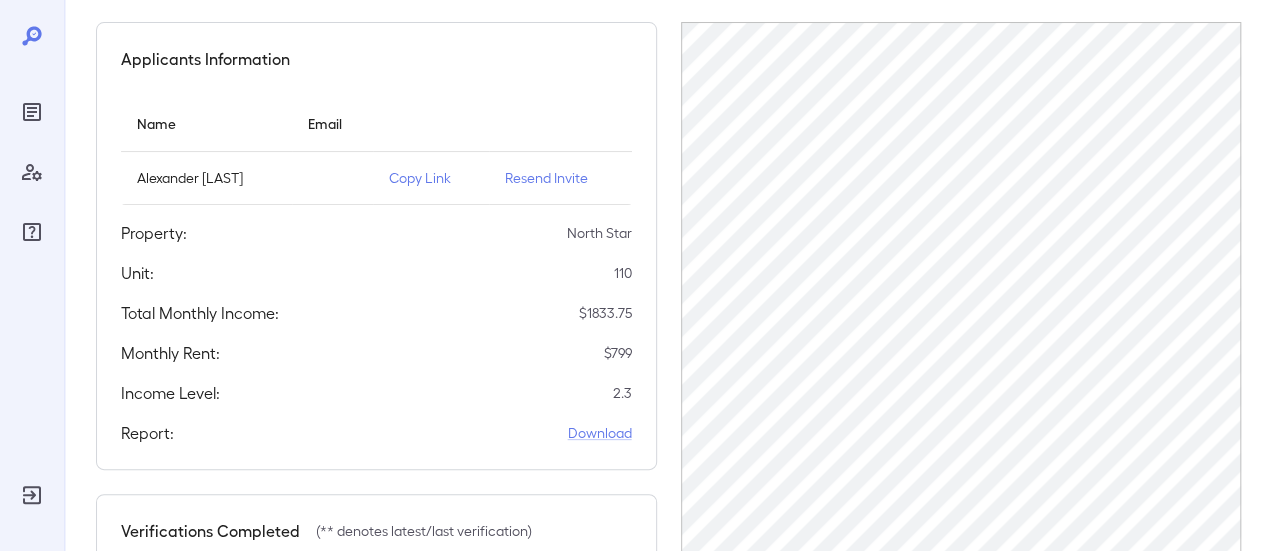 click on "Resend Invite" at bounding box center (560, 178) 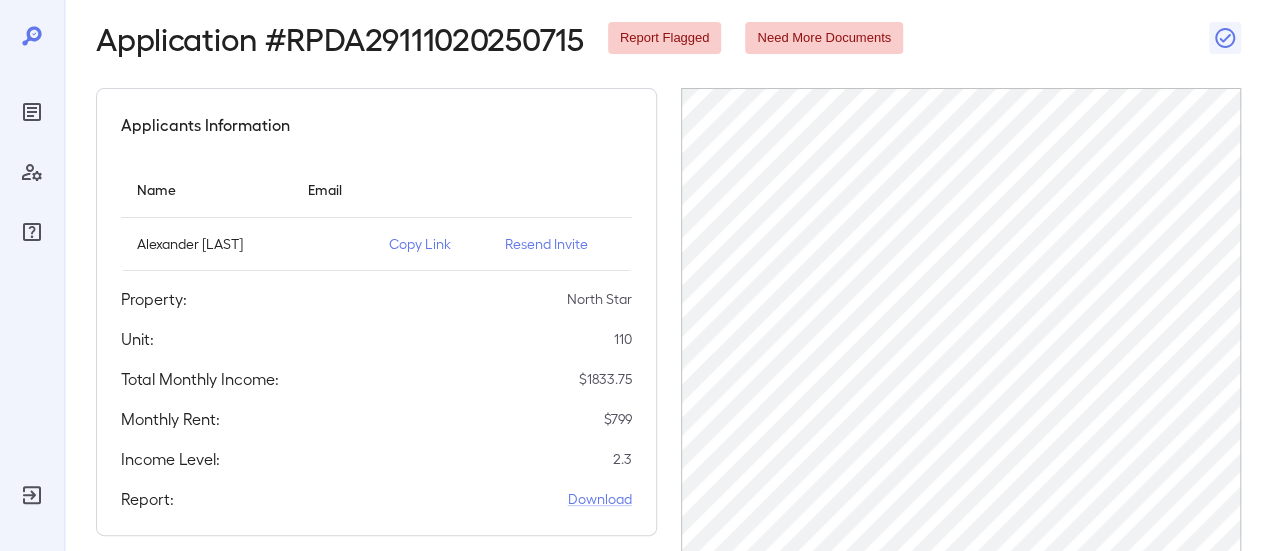 scroll, scrollTop: 0, scrollLeft: 0, axis: both 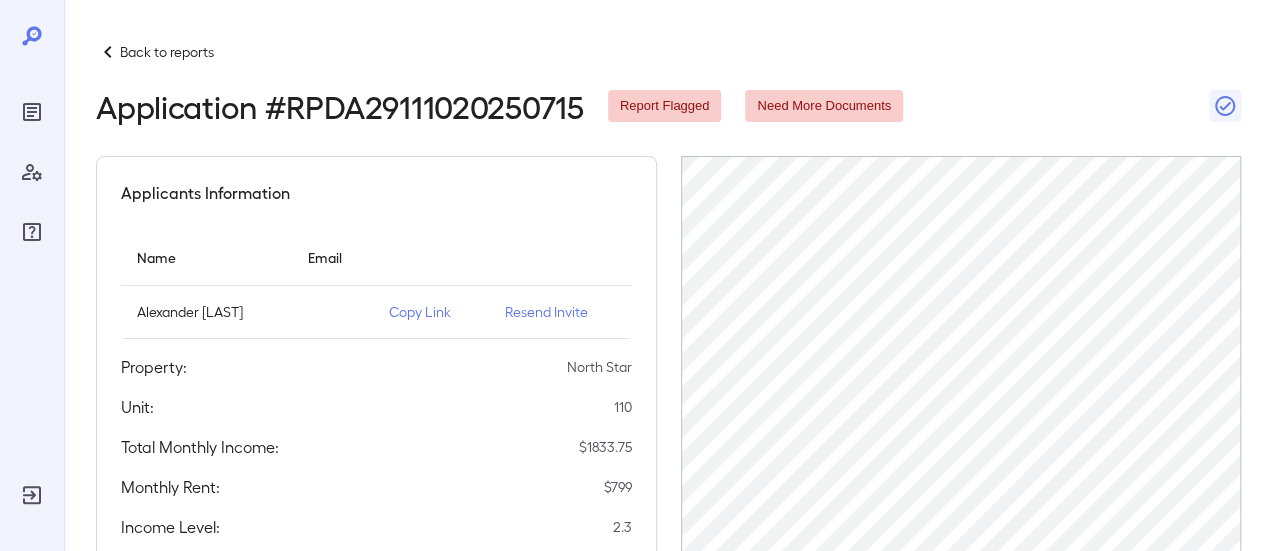 click on "Back to reports Application # RPDA29111020250715 Report Flagged Need More Documents" at bounding box center (668, 82) 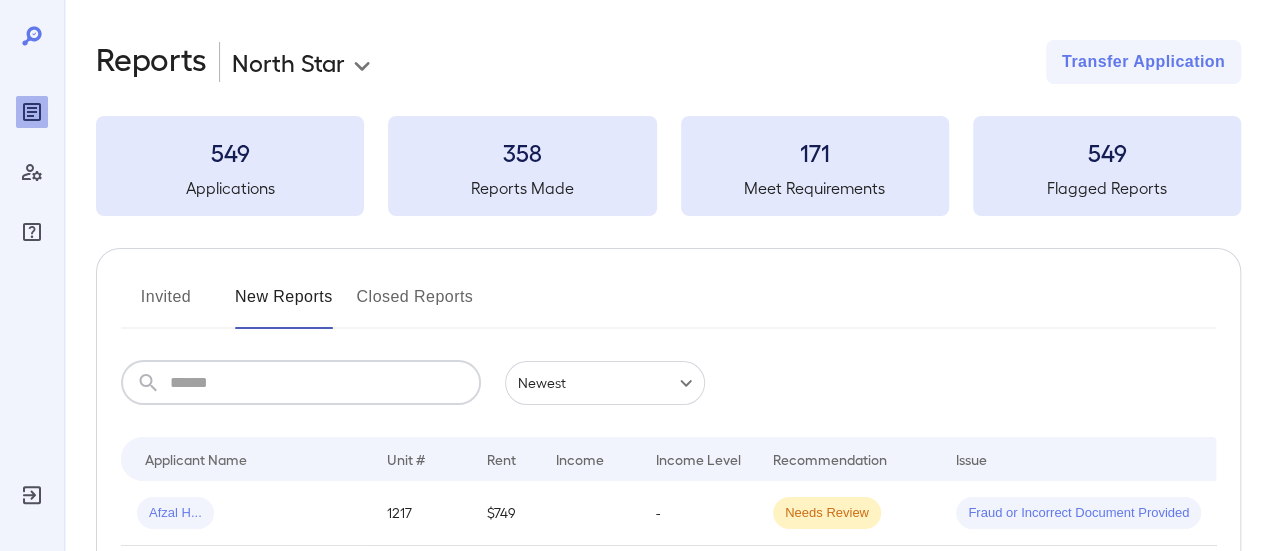 click at bounding box center [325, 383] 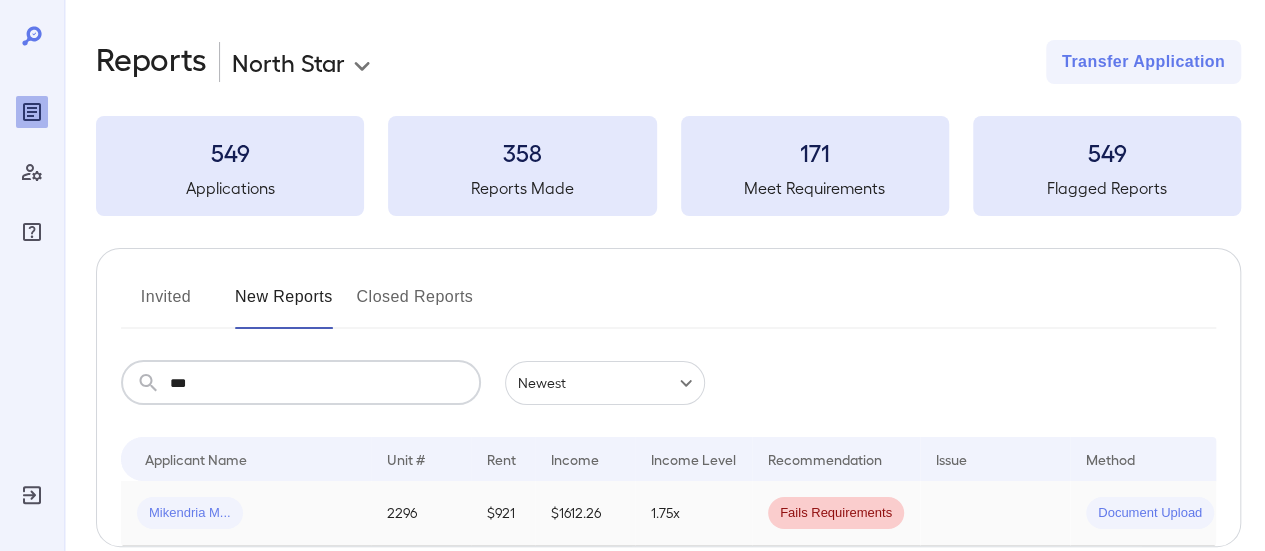 type on "***" 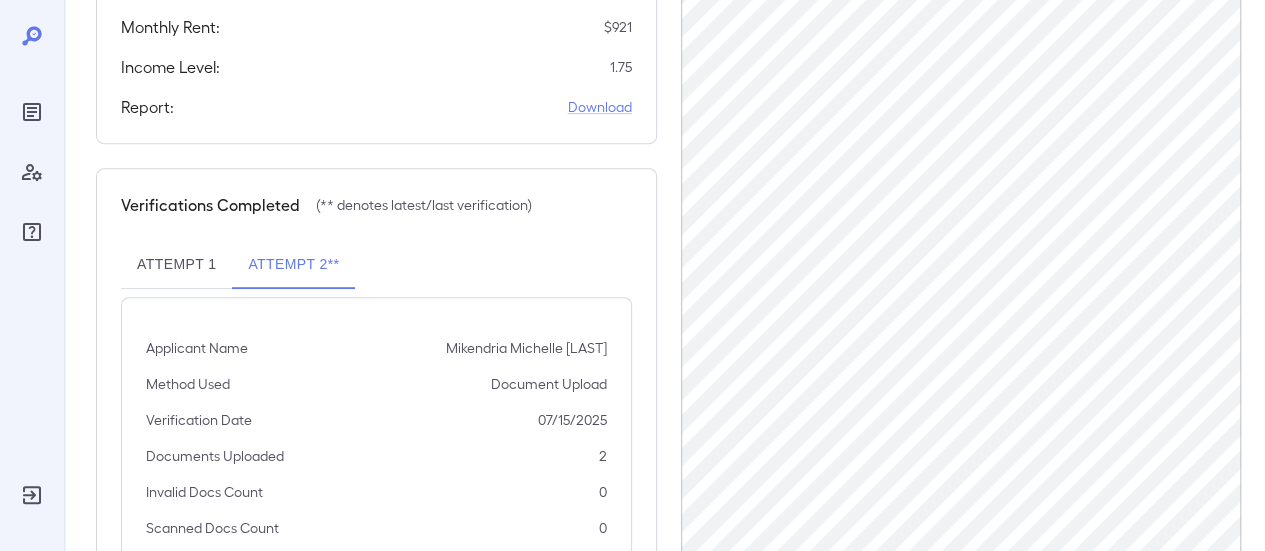 scroll, scrollTop: 554, scrollLeft: 0, axis: vertical 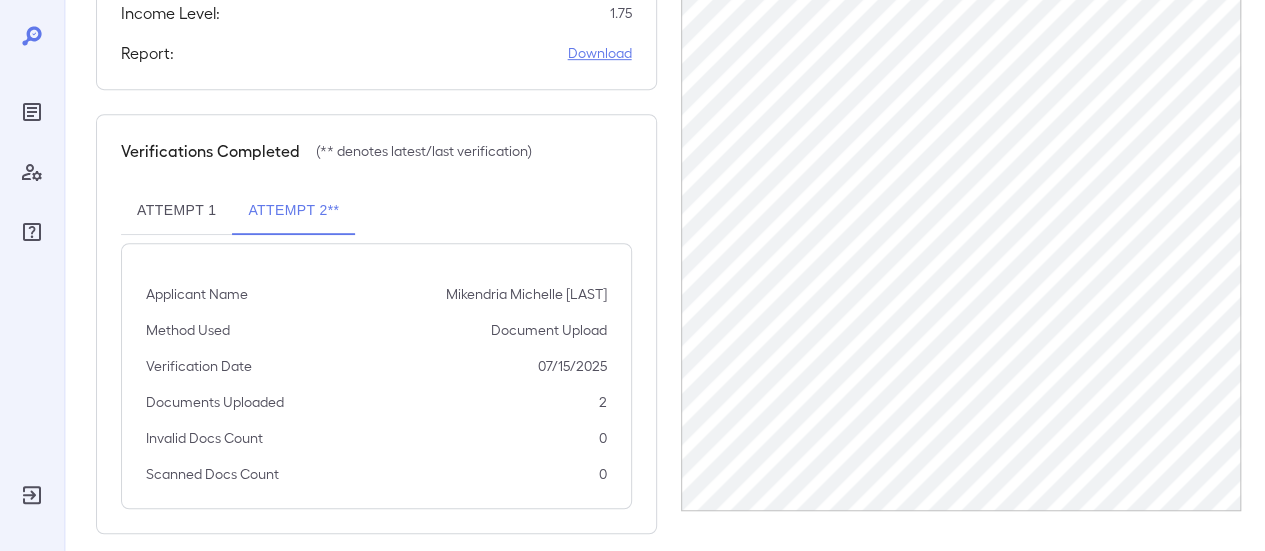 click on "Download" at bounding box center (600, 53) 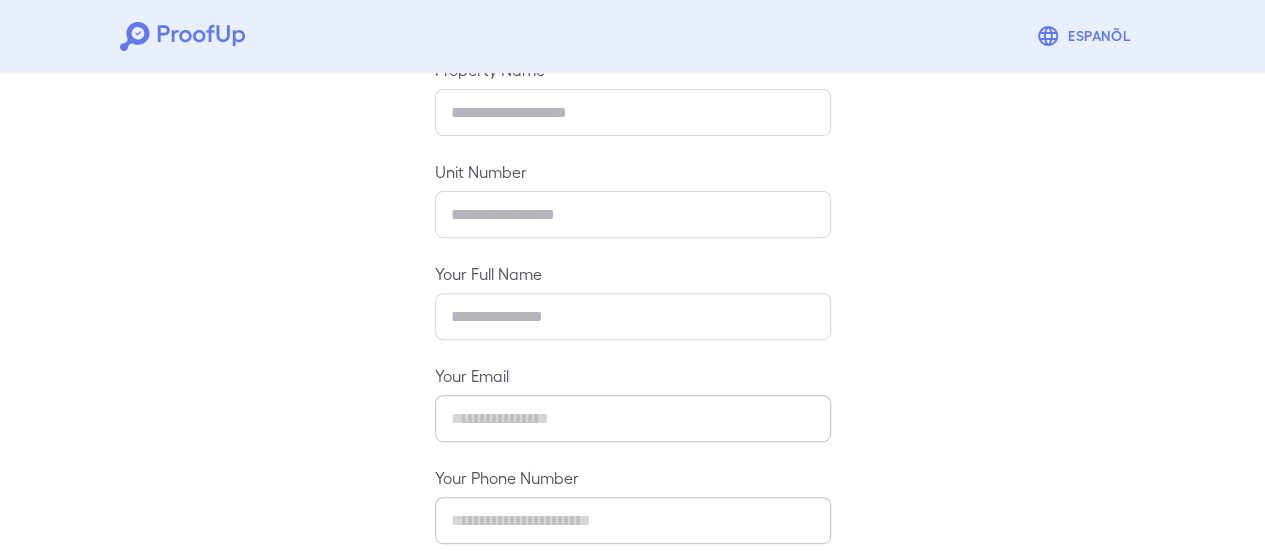 scroll, scrollTop: 354, scrollLeft: 0, axis: vertical 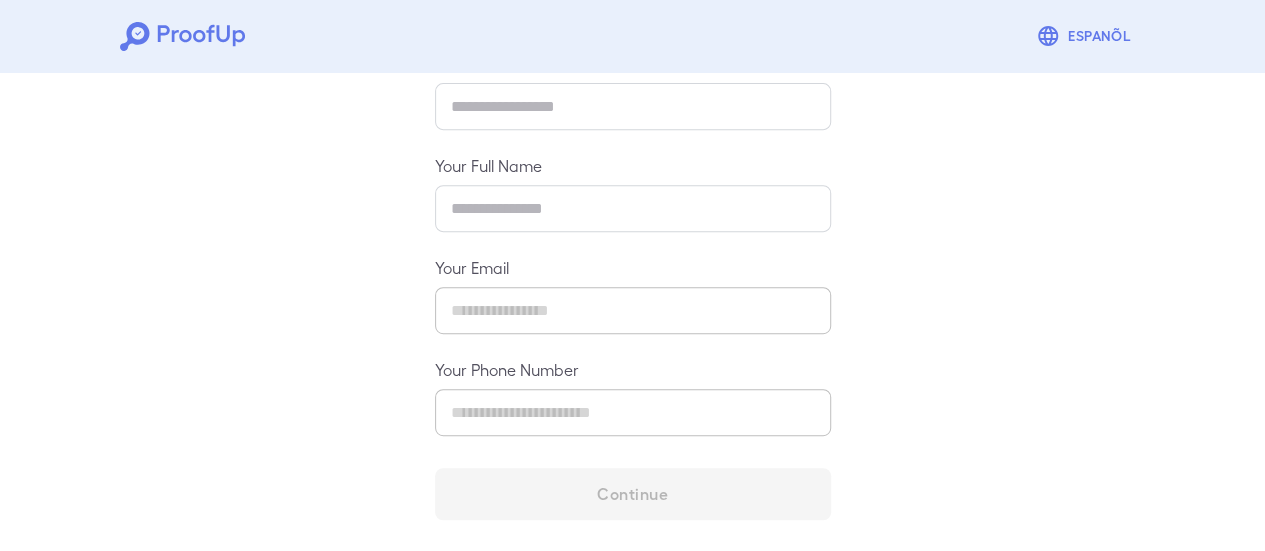 click on "Your Phone Number ​" at bounding box center (633, 397) 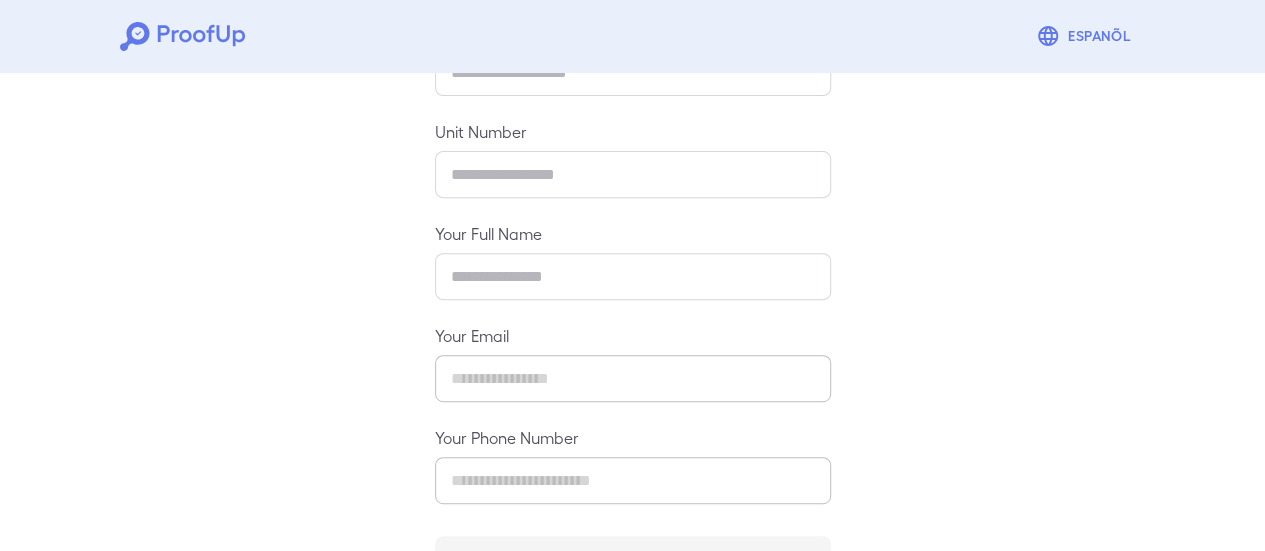 scroll, scrollTop: 254, scrollLeft: 0, axis: vertical 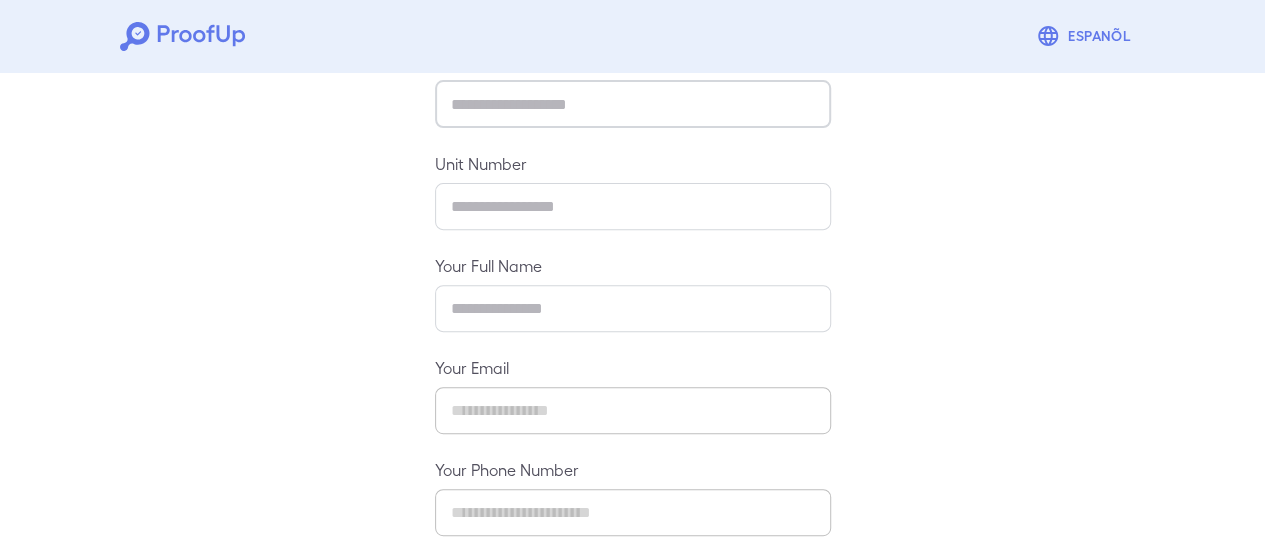 click at bounding box center [633, 104] 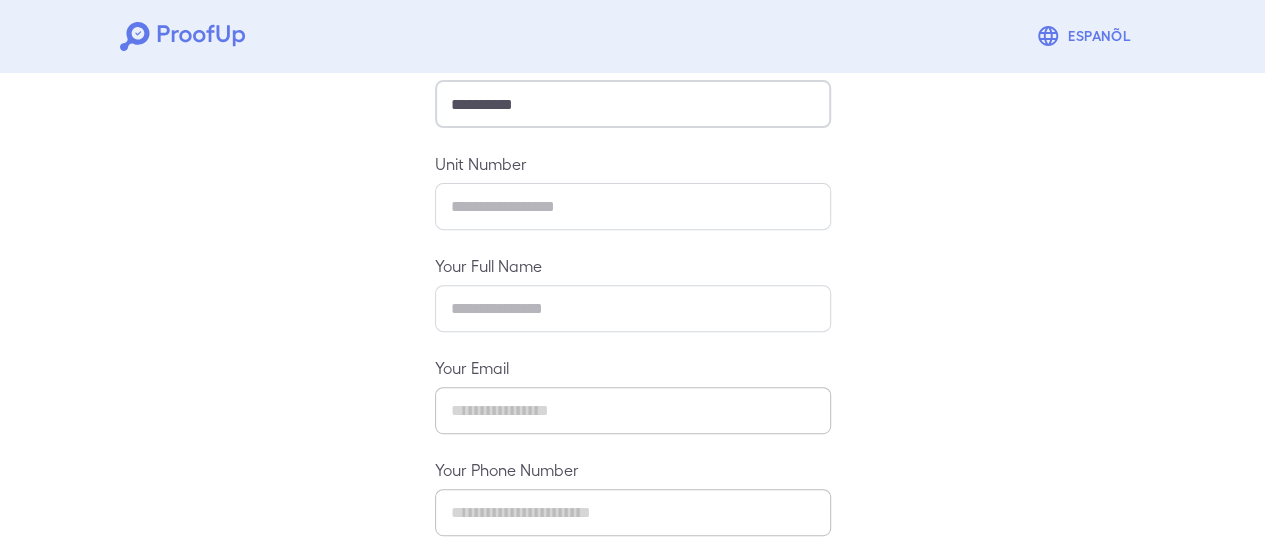 type on "**********" 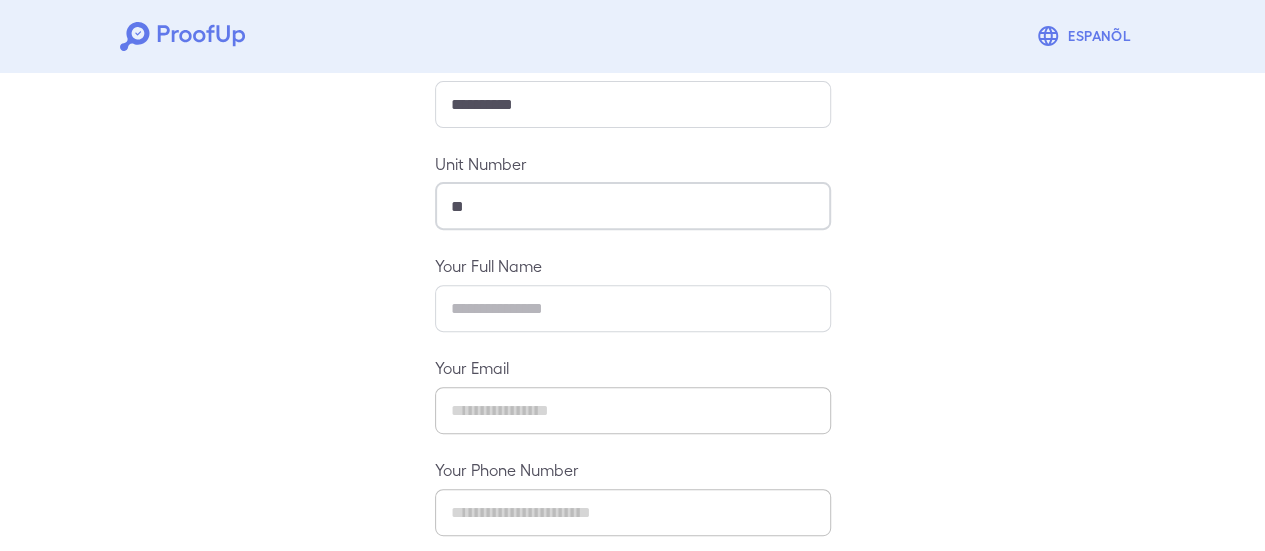type on "*" 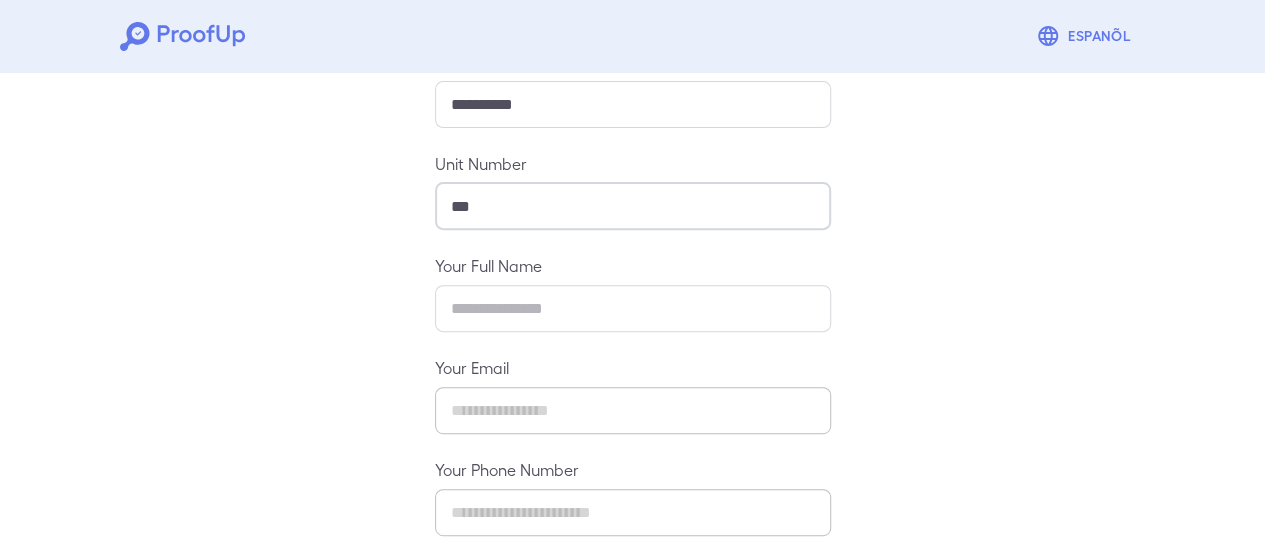 type on "***" 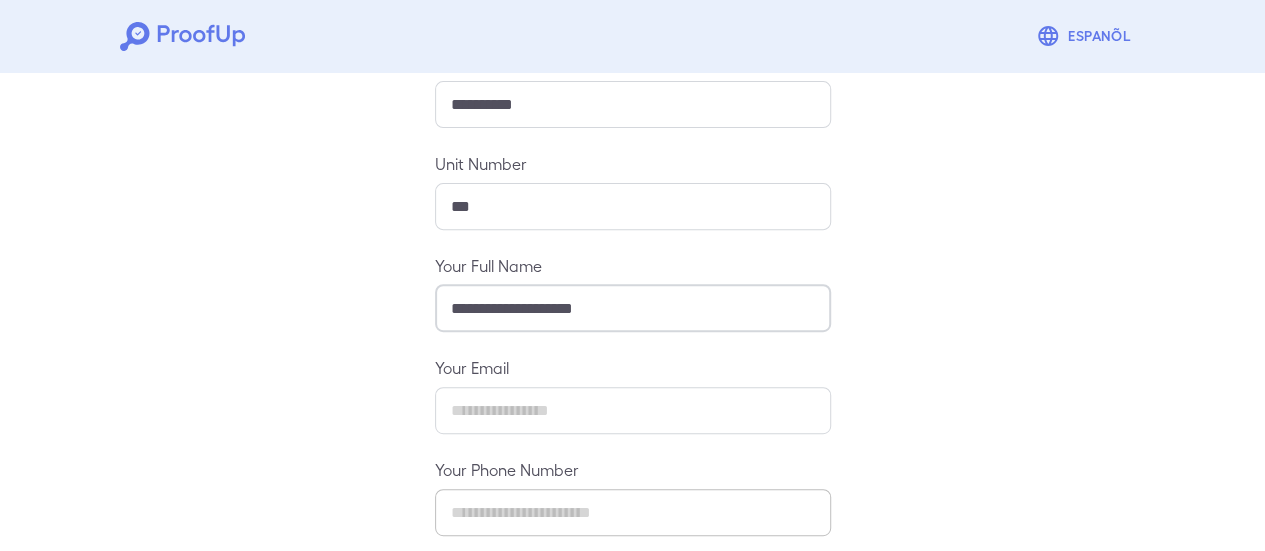 type on "**********" 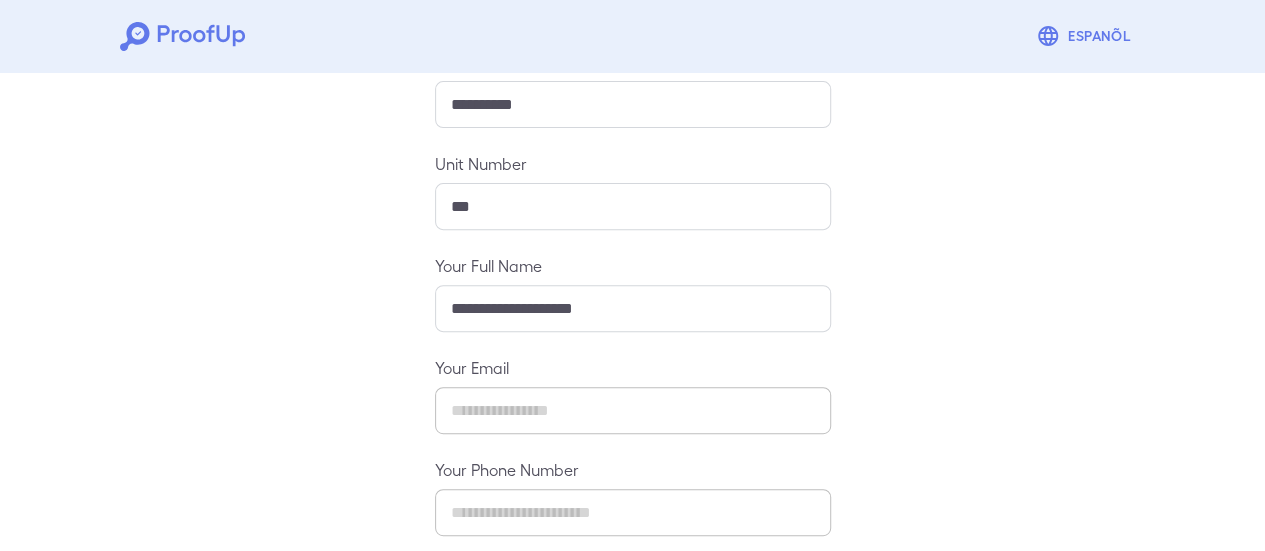 click on "Your Email ​" at bounding box center [633, 395] 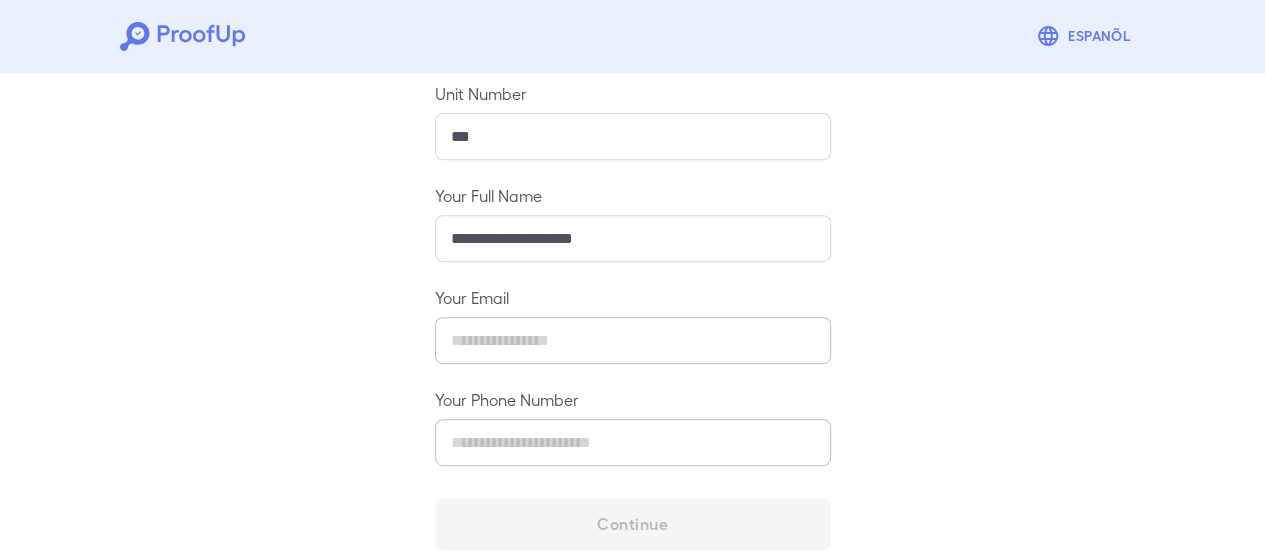 scroll, scrollTop: 354, scrollLeft: 0, axis: vertical 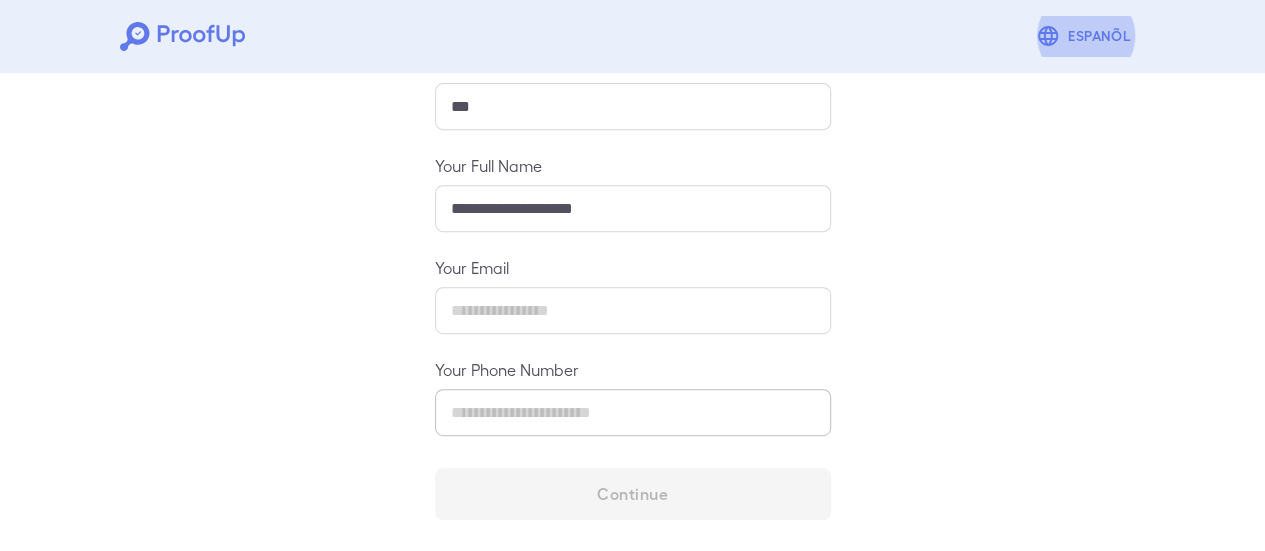 type 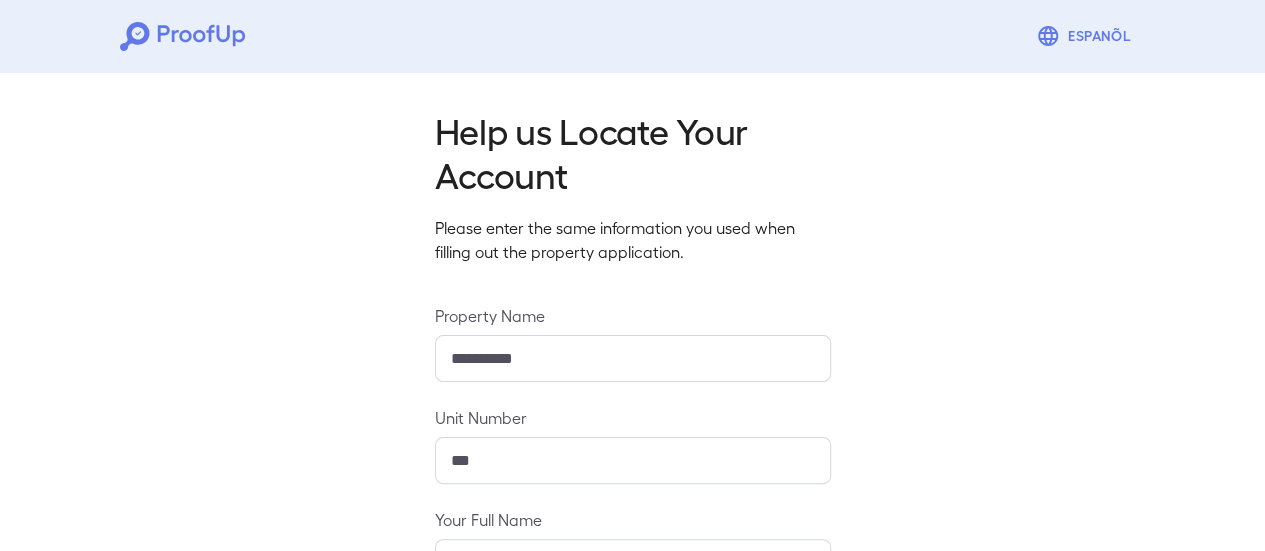 scroll, scrollTop: 354, scrollLeft: 0, axis: vertical 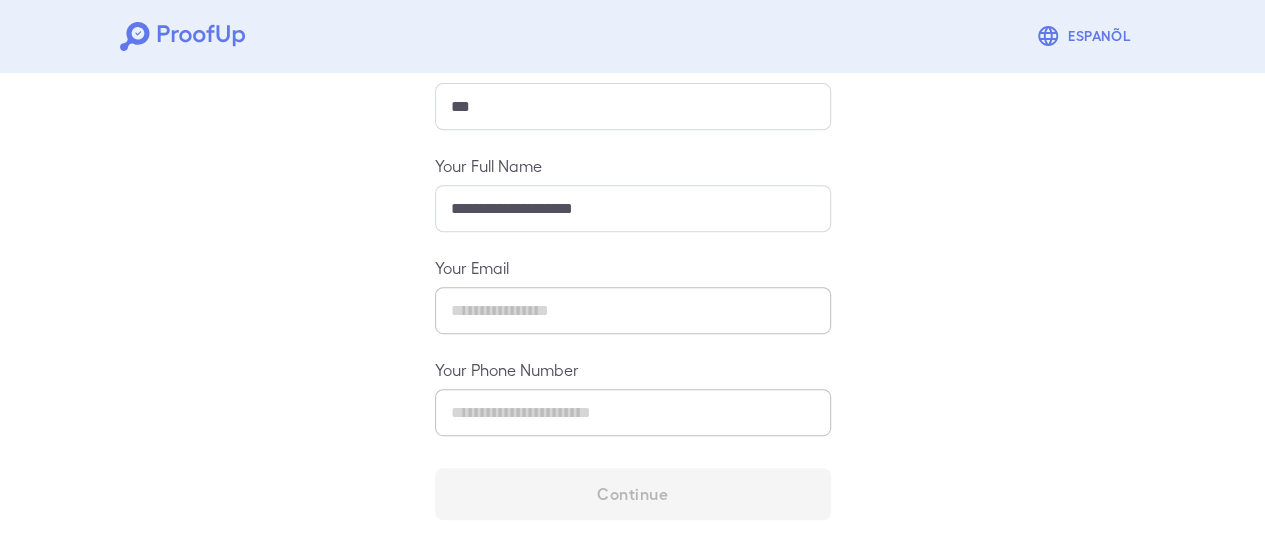 click on "**********" at bounding box center (633, 208) 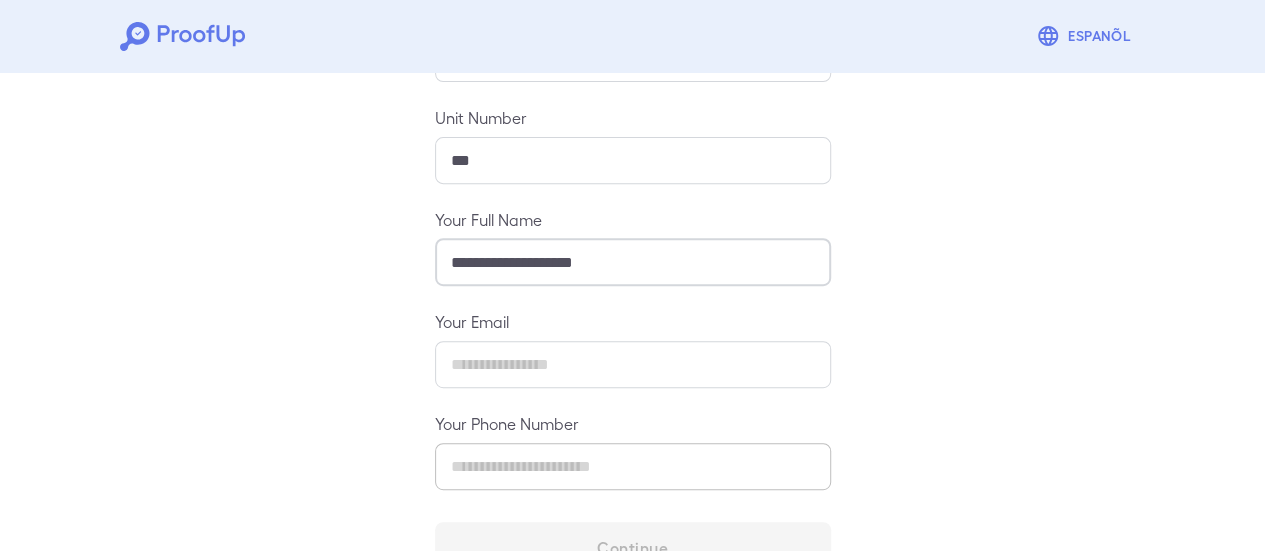 scroll, scrollTop: 354, scrollLeft: 0, axis: vertical 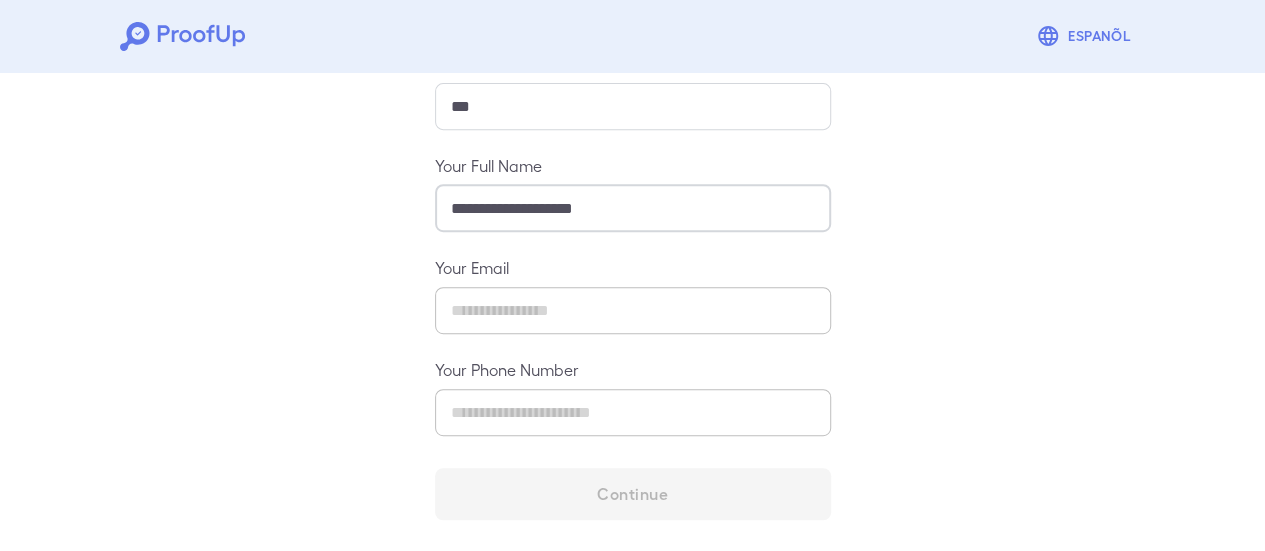 click on "Your Phone Number" at bounding box center [633, 369] 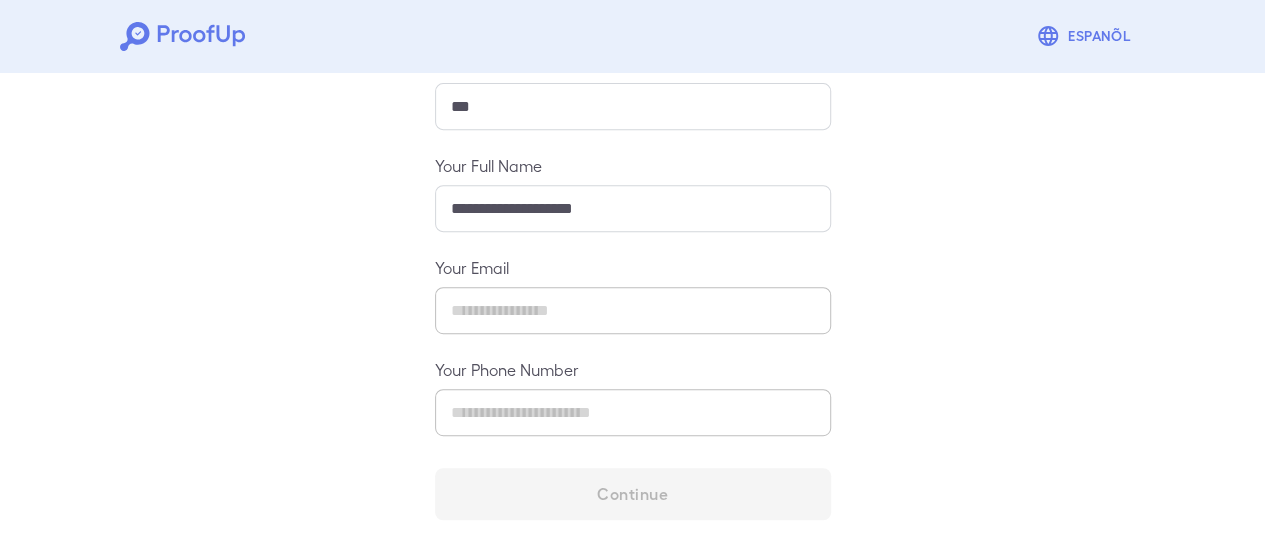 drag, startPoint x: 442, startPoint y: 223, endPoint x: 458, endPoint y: 201, distance: 27.202942 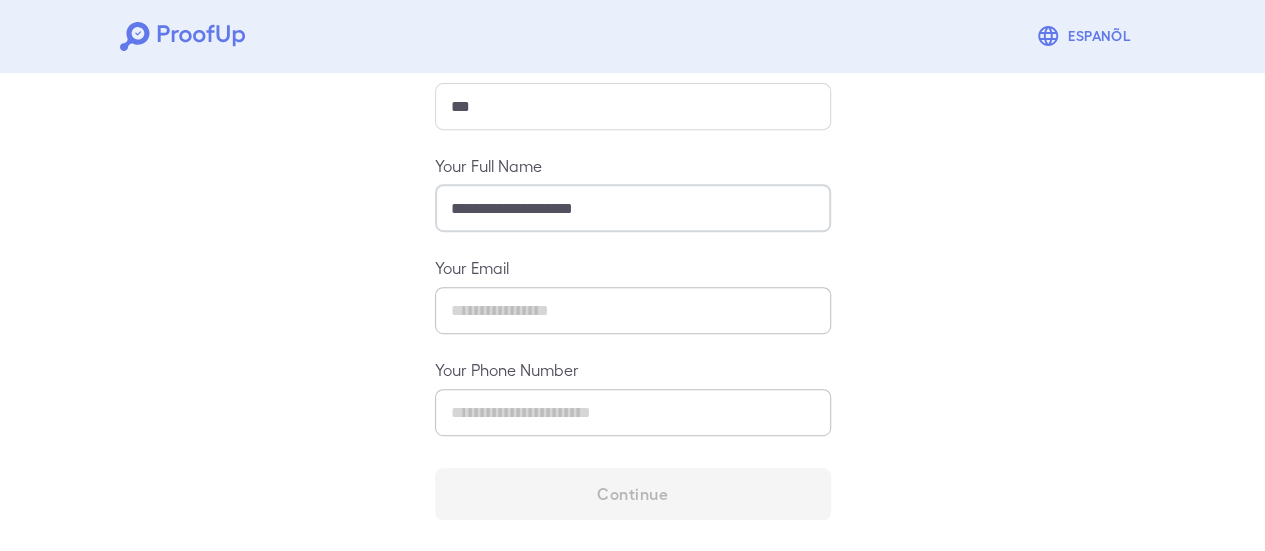 click on "**********" at bounding box center [633, 208] 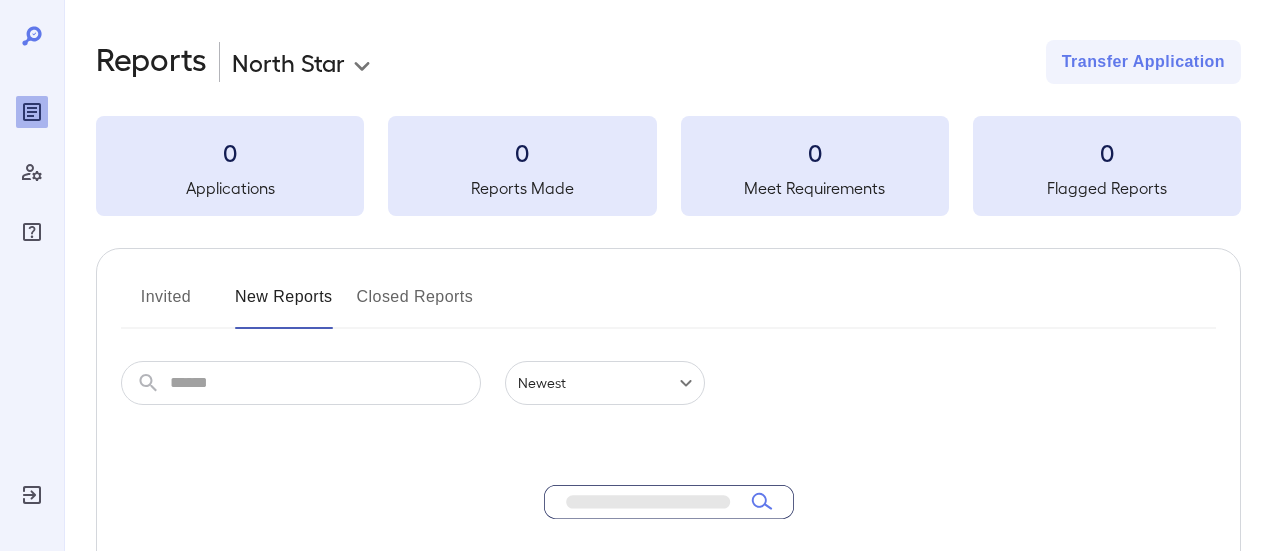 scroll, scrollTop: 0, scrollLeft: 0, axis: both 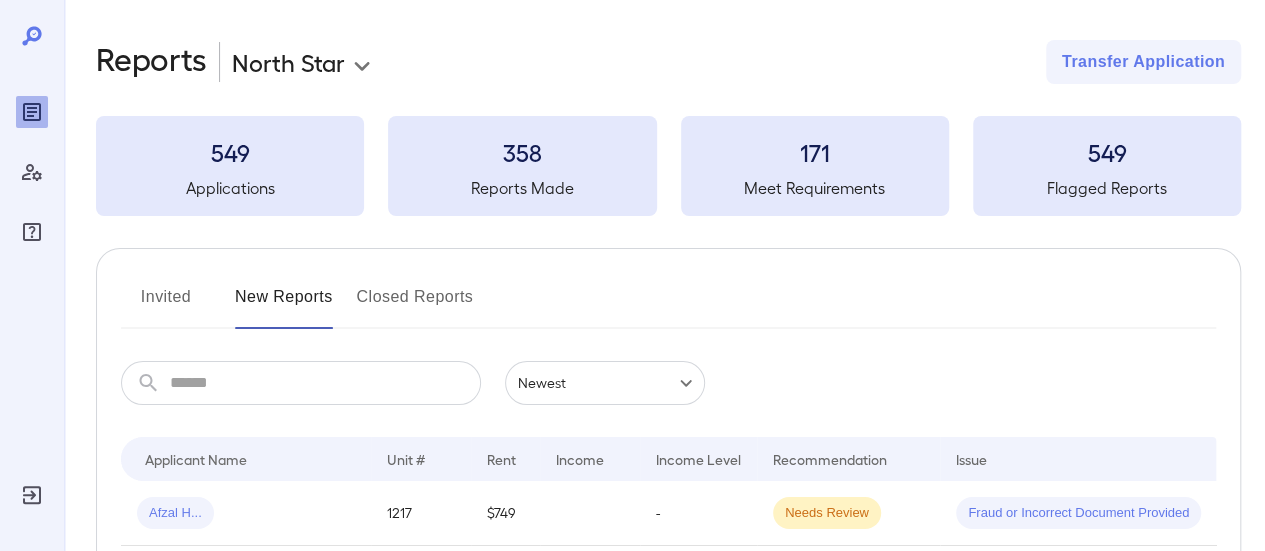 click at bounding box center [325, 383] 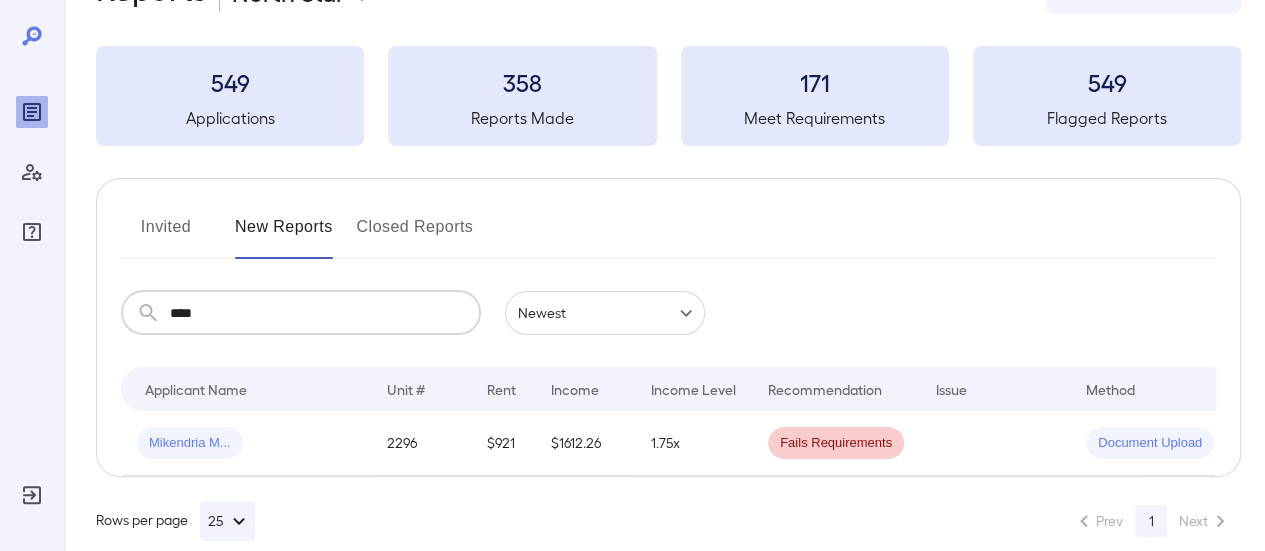 scroll, scrollTop: 100, scrollLeft: 0, axis: vertical 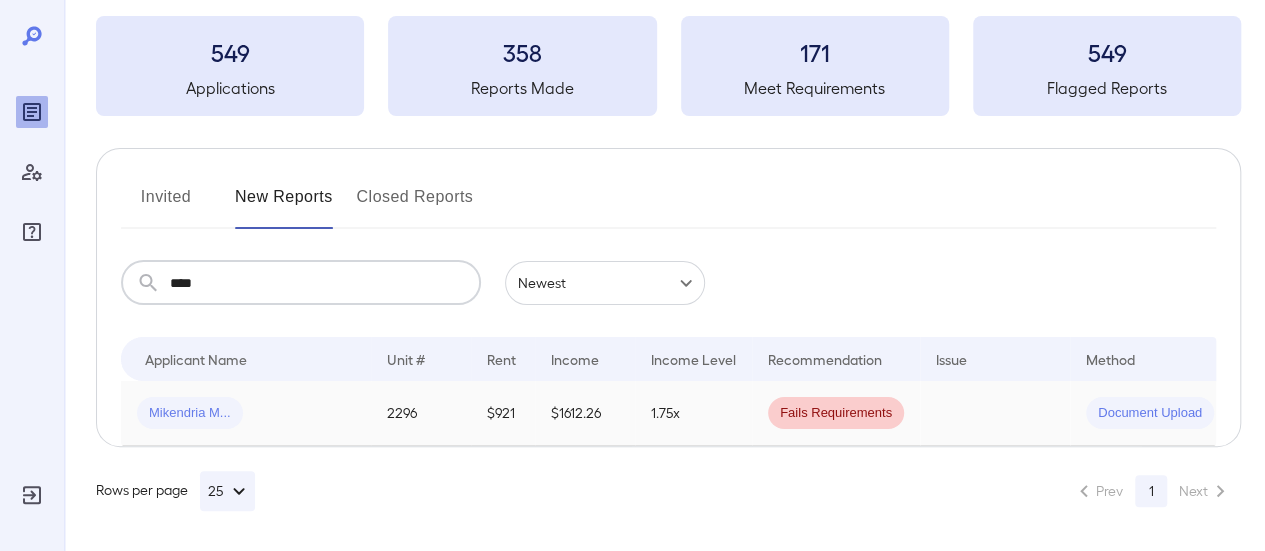 type on "****" 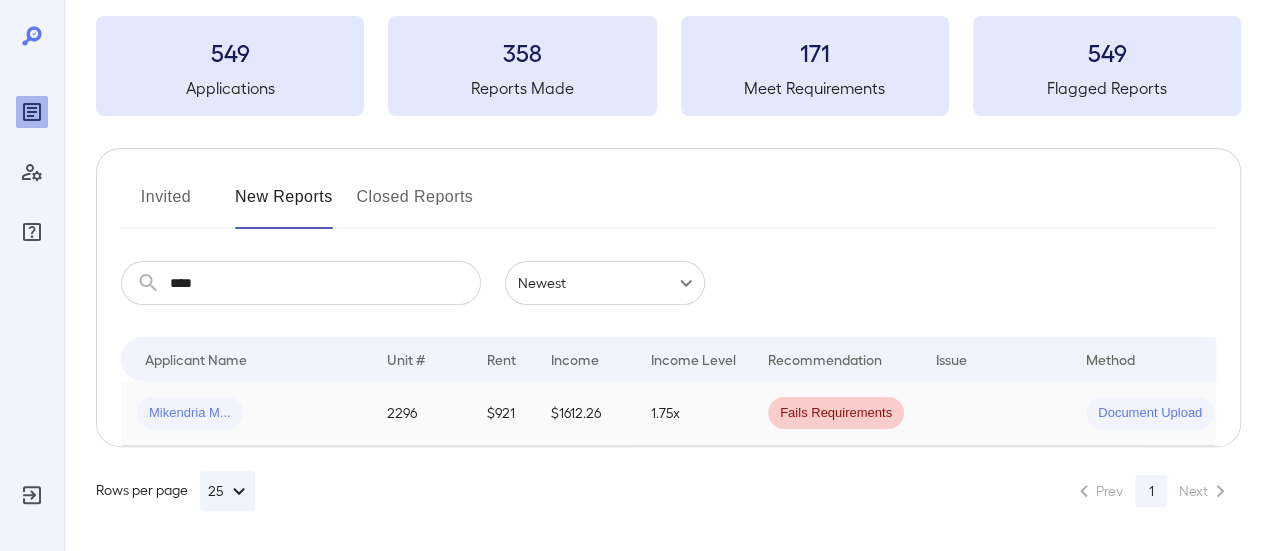 click on "$1612.26" at bounding box center [585, 413] 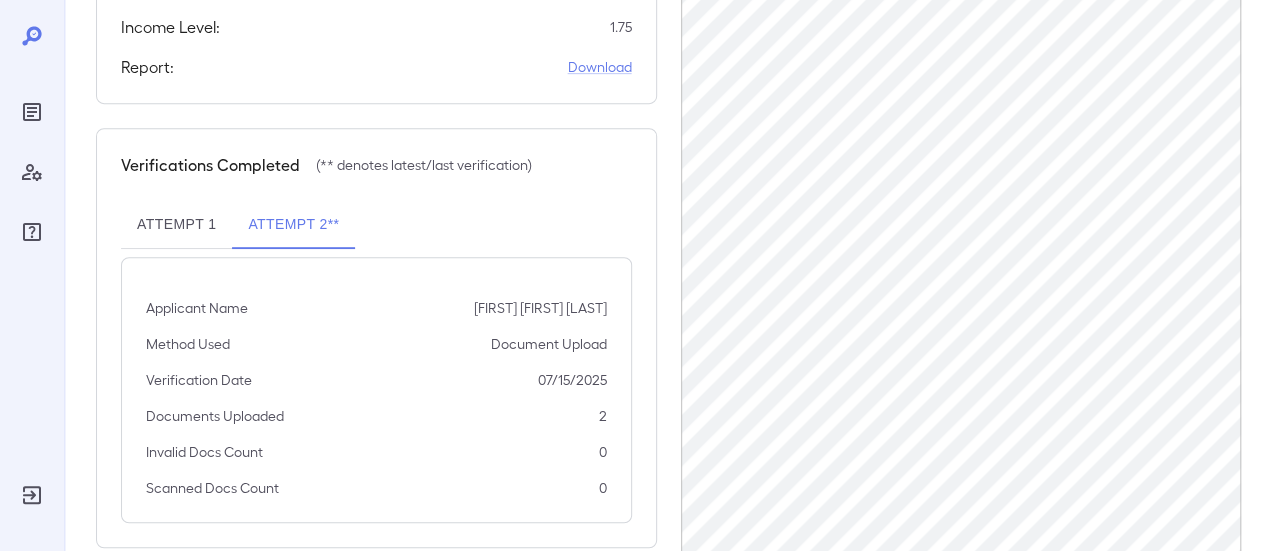 scroll, scrollTop: 554, scrollLeft: 0, axis: vertical 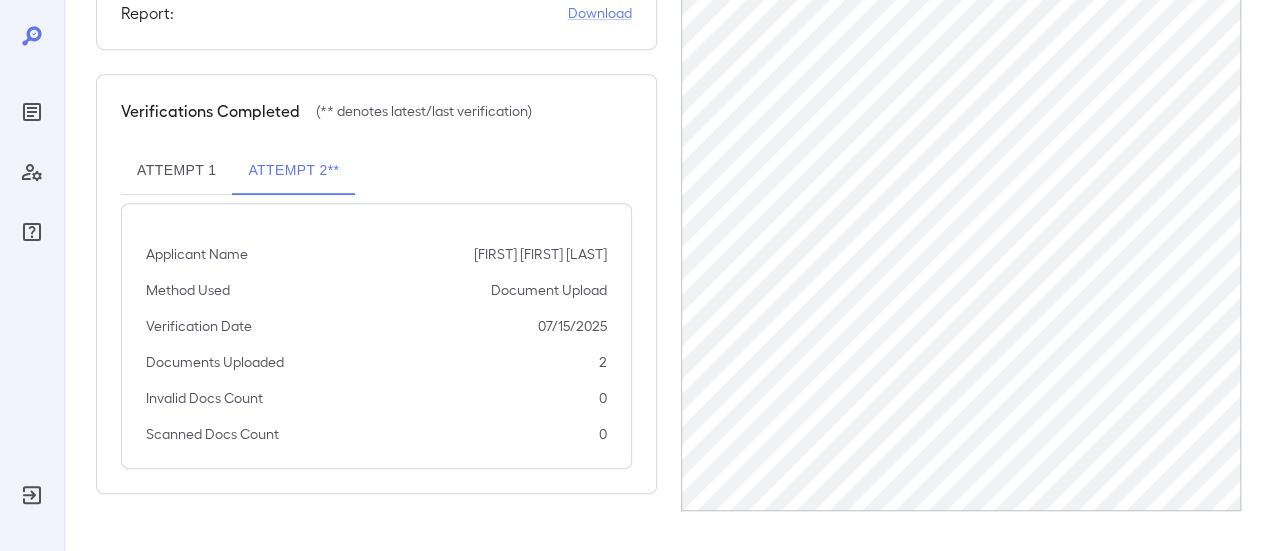 click on "Attempt 2**" at bounding box center [293, 171] 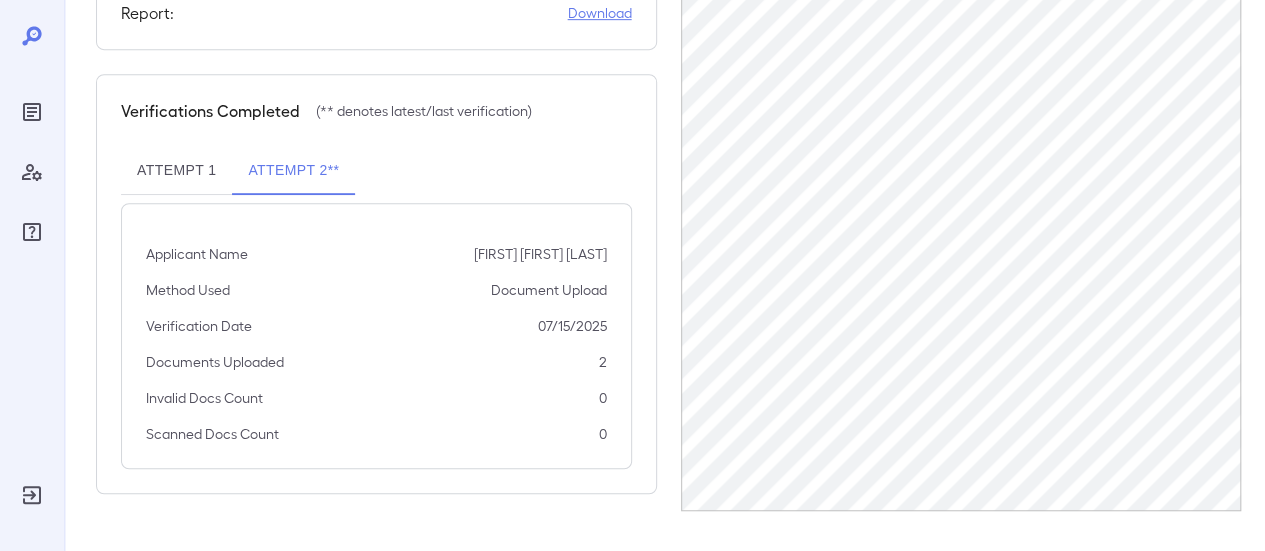 click on "Download" at bounding box center [600, 13] 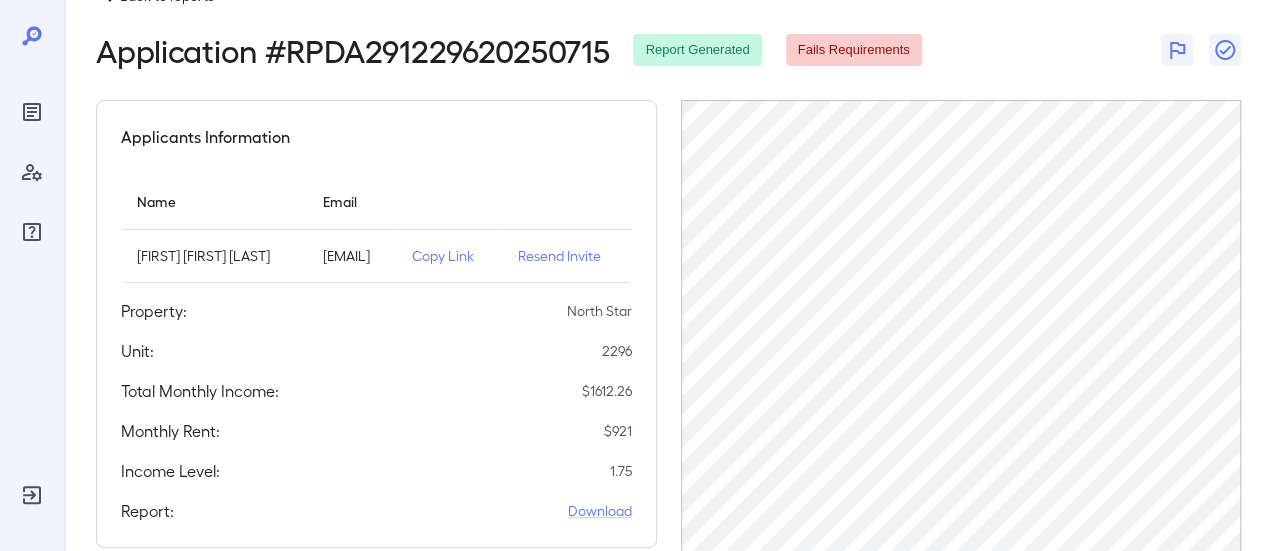 scroll, scrollTop: 0, scrollLeft: 0, axis: both 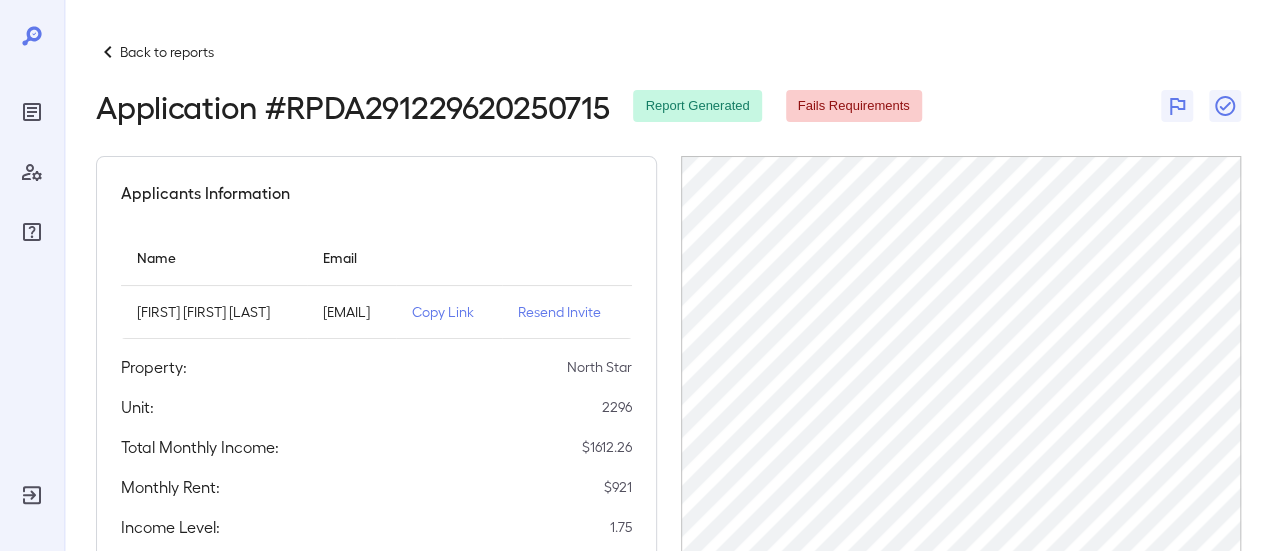 click on "Back to reports" at bounding box center [167, 52] 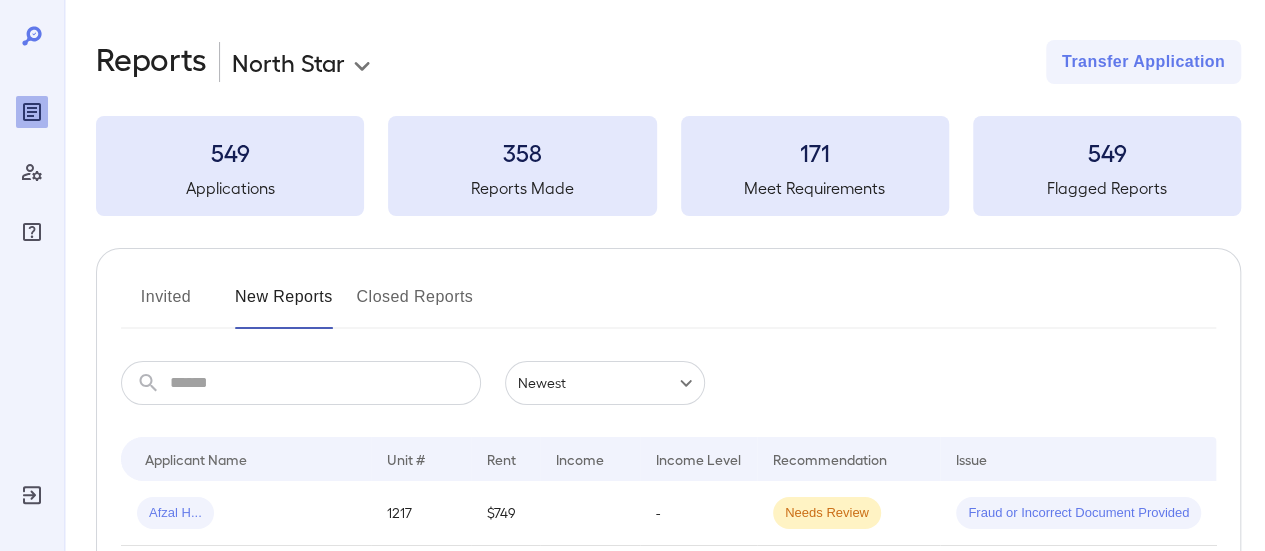 click at bounding box center [325, 383] 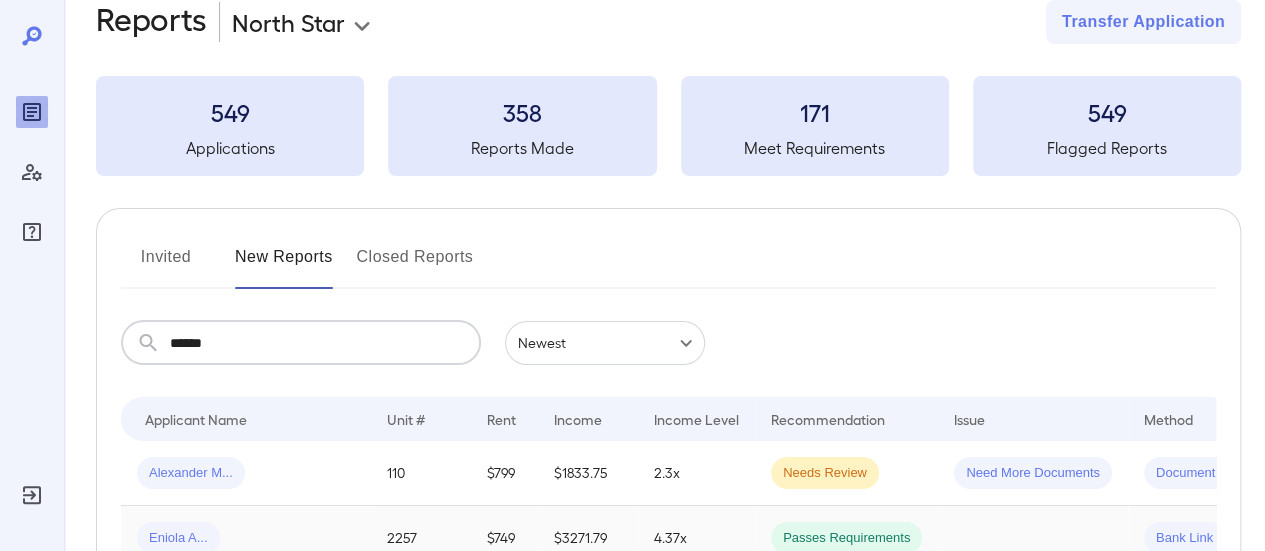 scroll, scrollTop: 100, scrollLeft: 0, axis: vertical 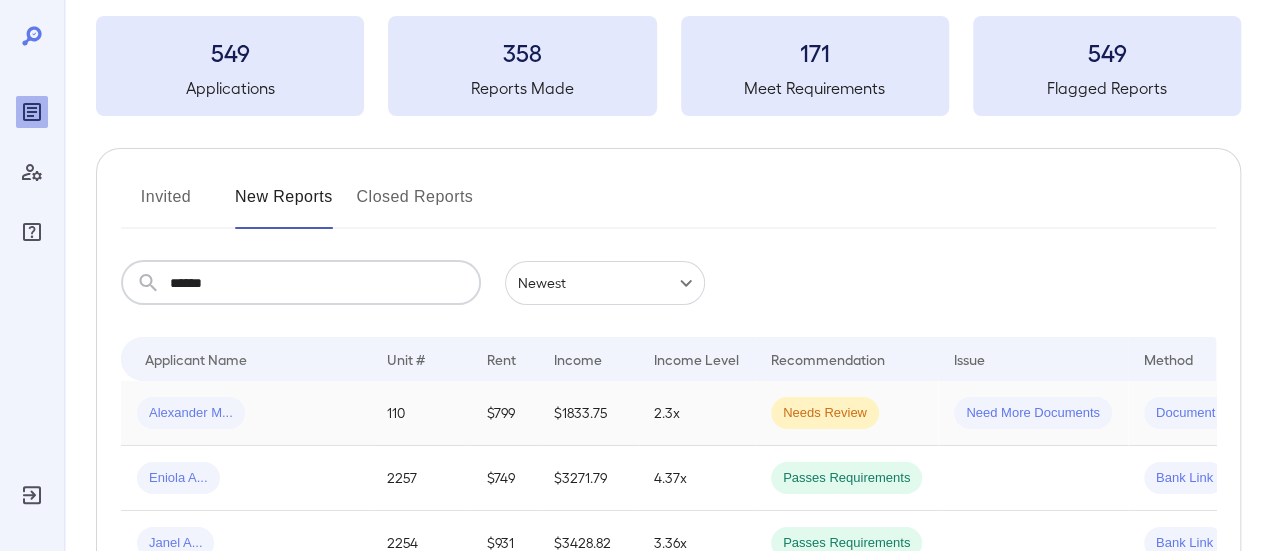 type on "******" 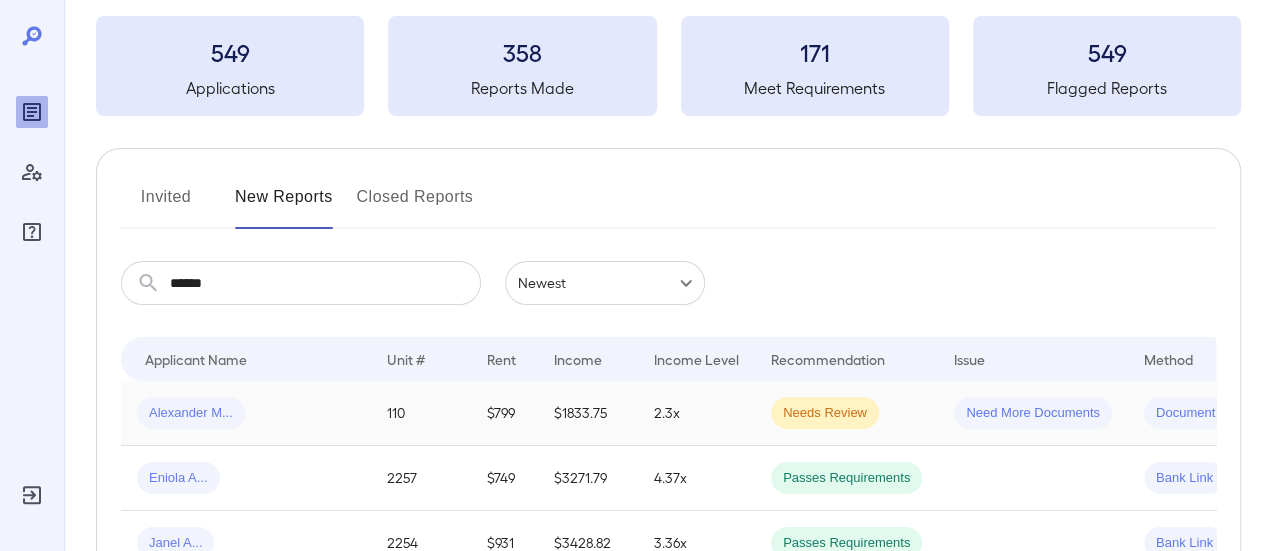 click on "$799" at bounding box center (504, 413) 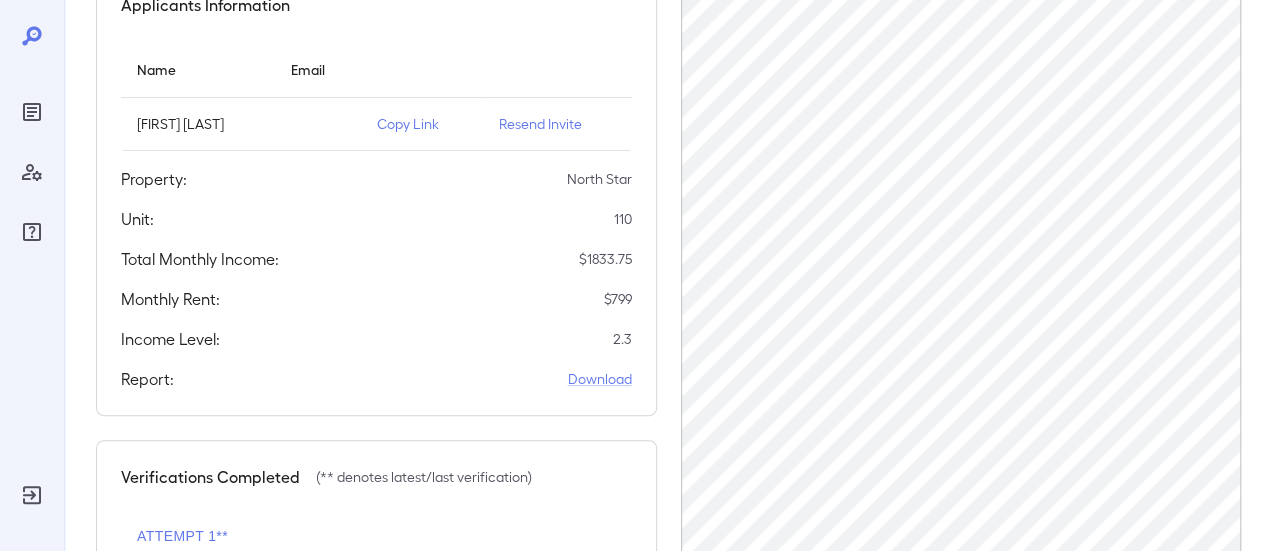 scroll, scrollTop: 234, scrollLeft: 0, axis: vertical 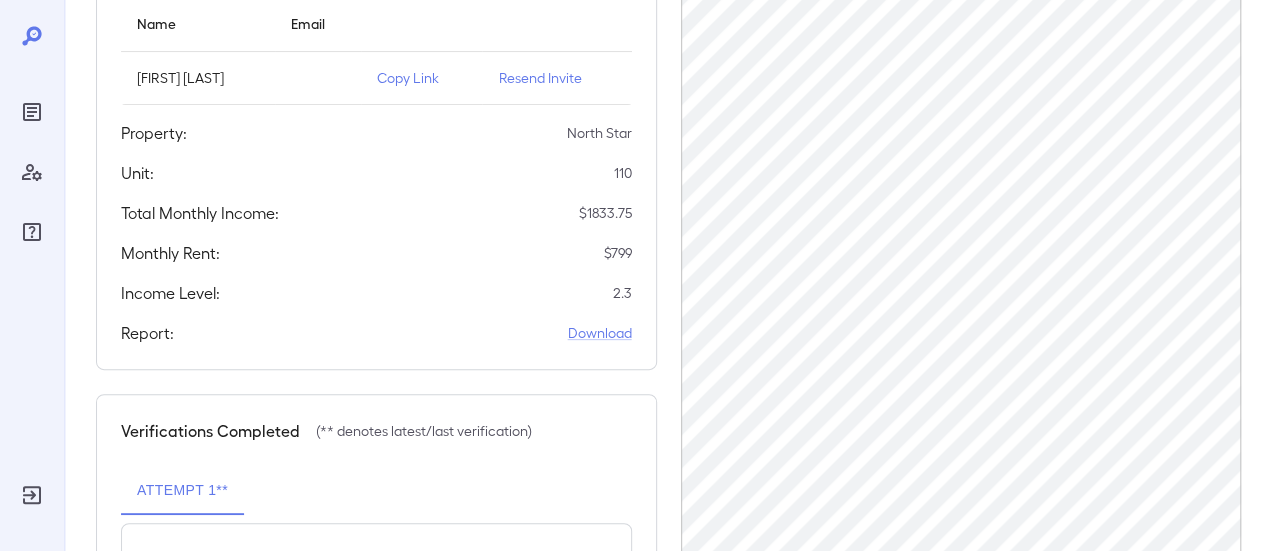 click on "Copy Link" at bounding box center (422, 78) 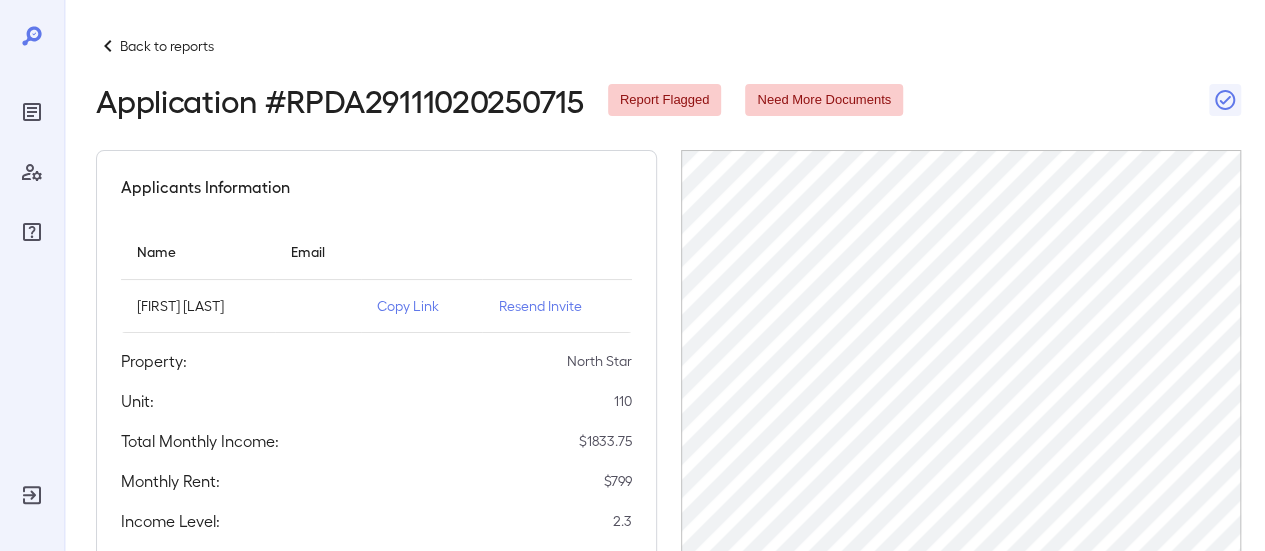 scroll, scrollTop: 0, scrollLeft: 0, axis: both 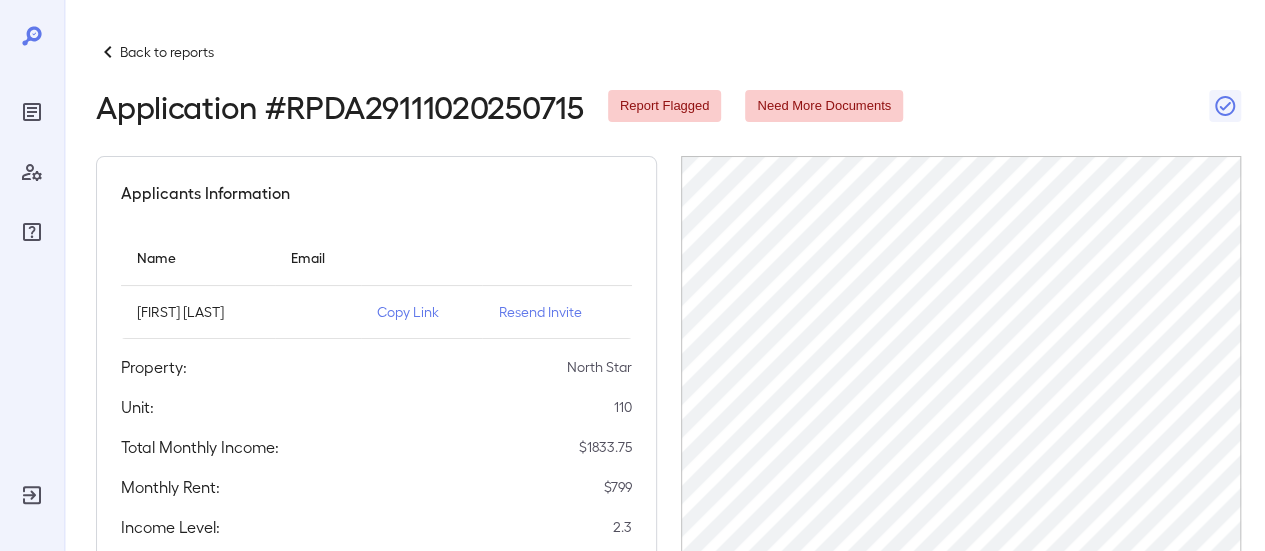 click on "Back to reports" at bounding box center [167, 52] 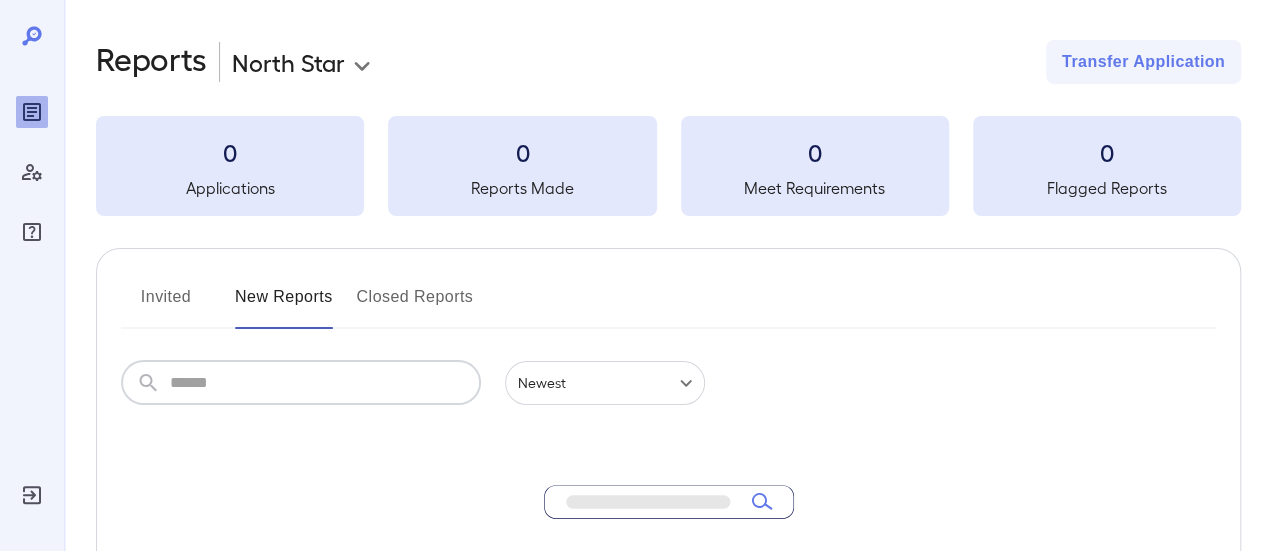 drag, startPoint x: 345, startPoint y: 368, endPoint x: 348, endPoint y: 278, distance: 90.04999 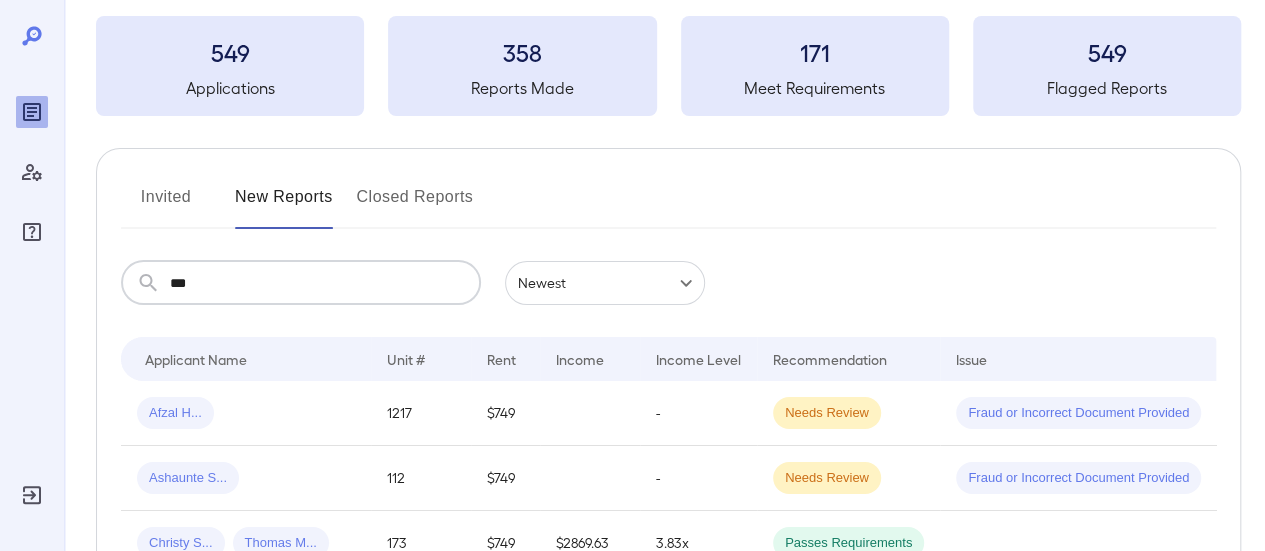 scroll, scrollTop: 200, scrollLeft: 0, axis: vertical 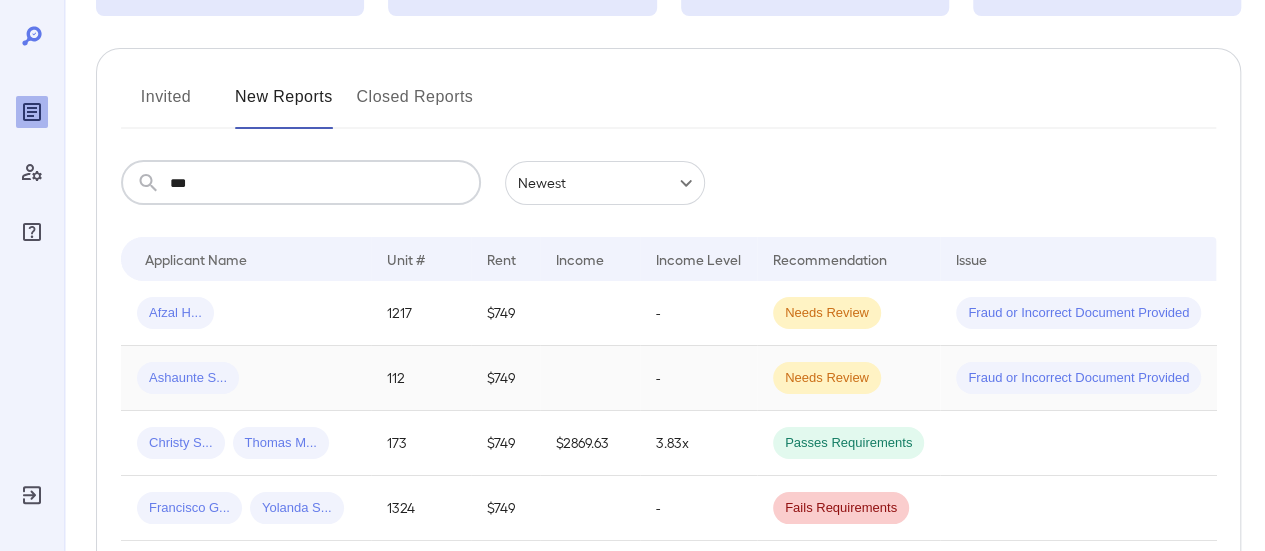 type on "***" 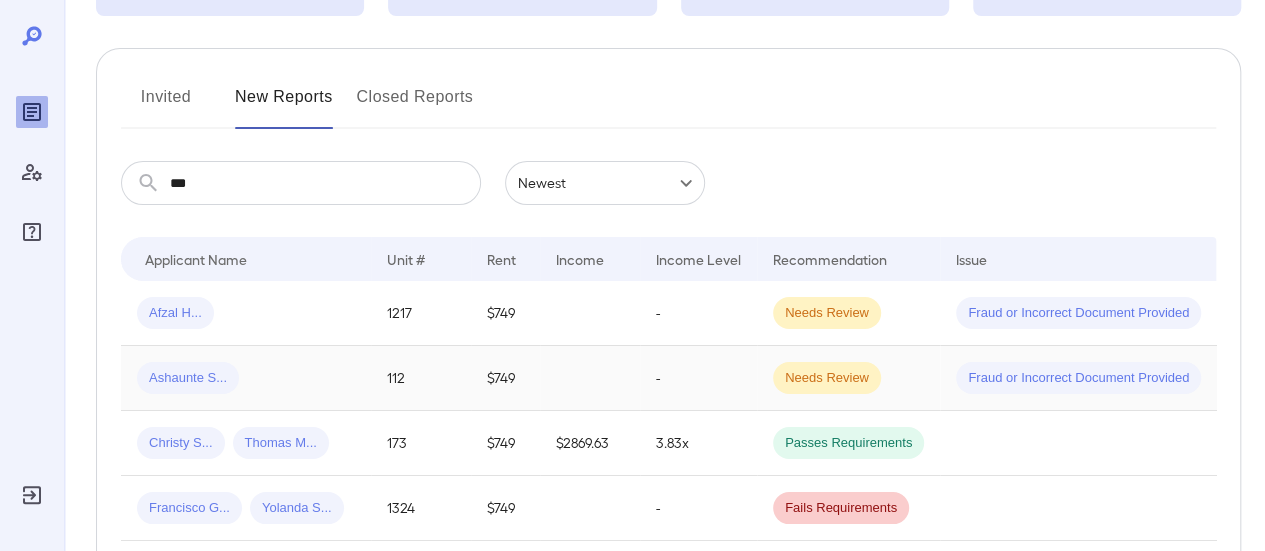 click on "-" at bounding box center (698, 378) 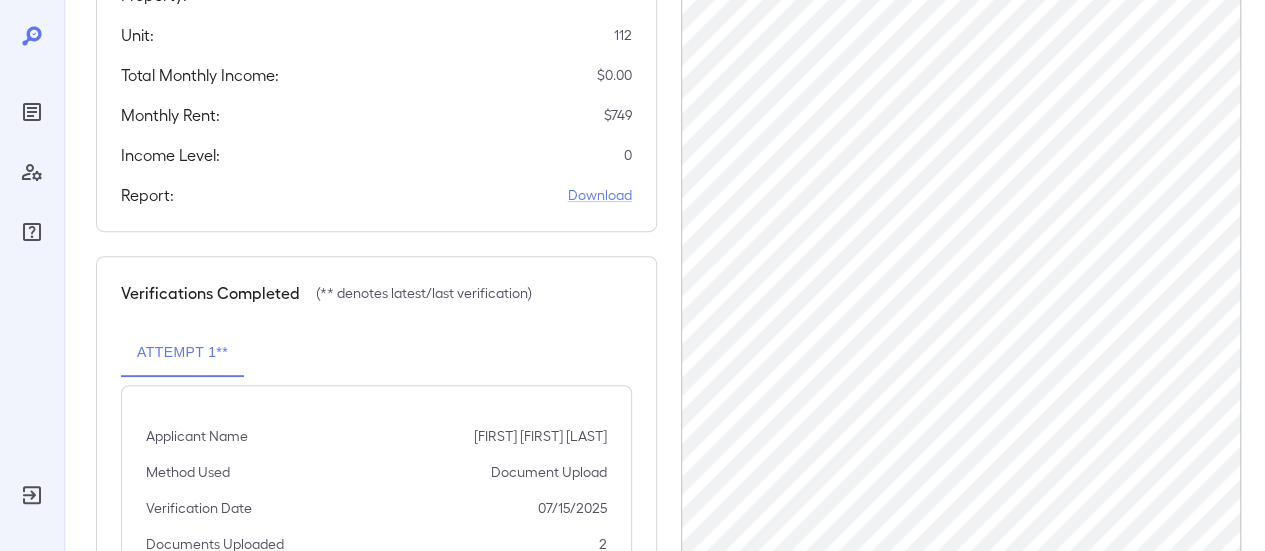 scroll, scrollTop: 174, scrollLeft: 0, axis: vertical 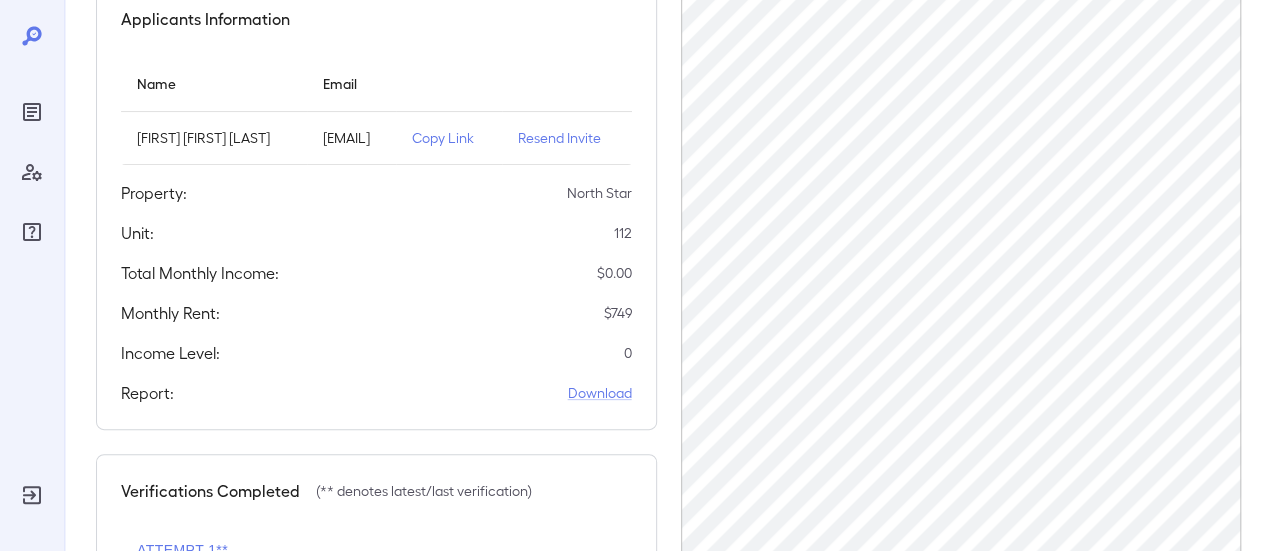 click on "Copy Link" at bounding box center [449, 138] 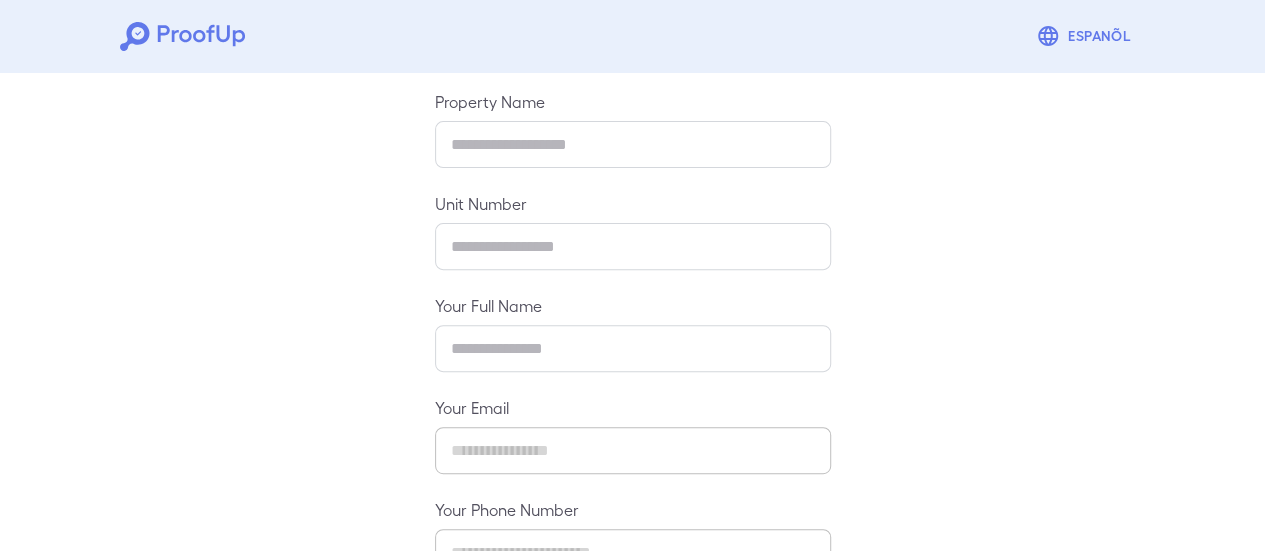 scroll, scrollTop: 354, scrollLeft: 0, axis: vertical 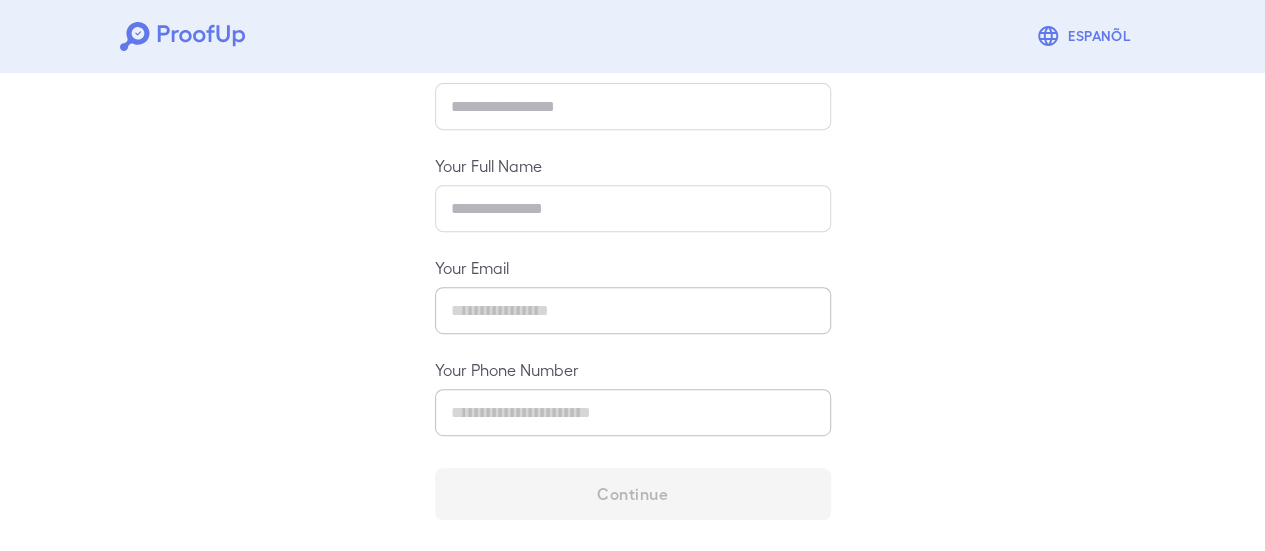 click on "Property Name ​ Unit Number ​ [FIRST] [LAST] ​ [EMAIL] ​ [PHONE] ​" at bounding box center (633, 193) 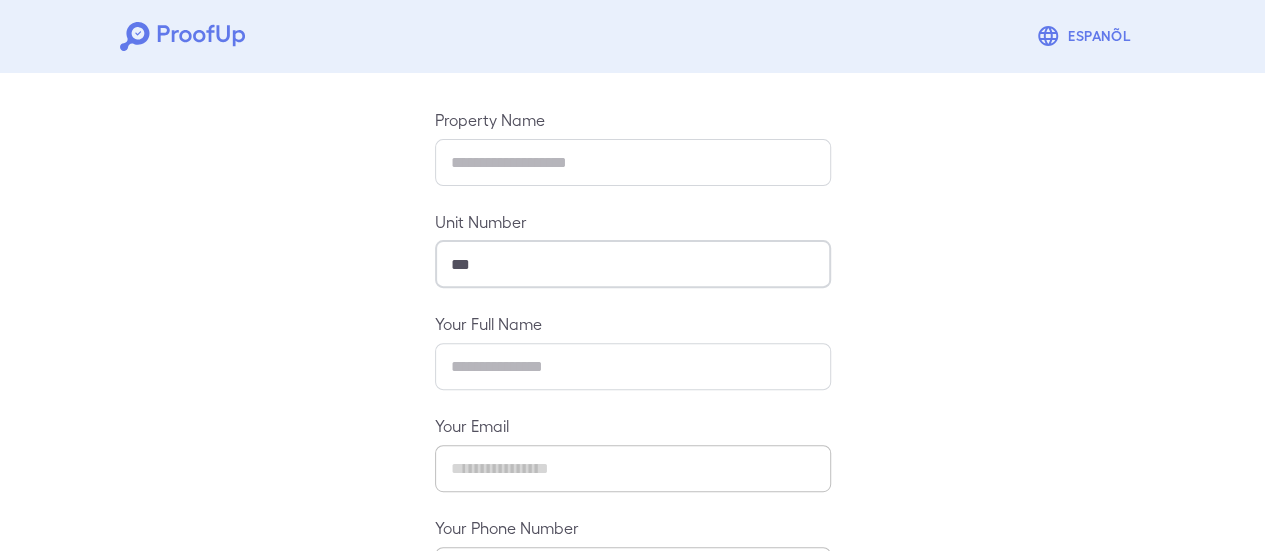 scroll, scrollTop: 154, scrollLeft: 0, axis: vertical 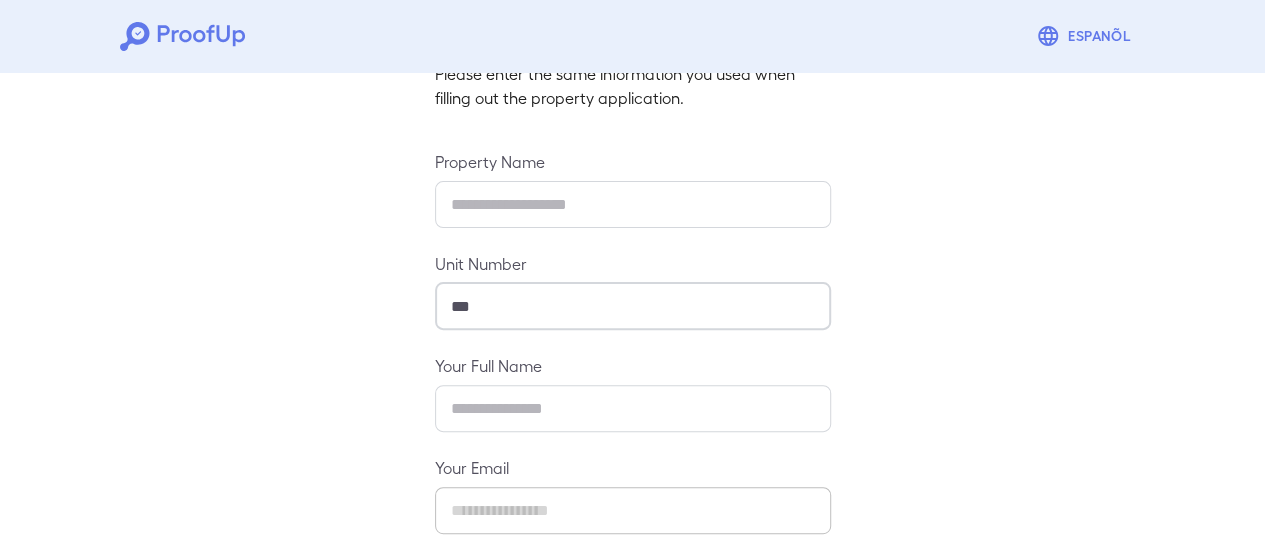 type on "***" 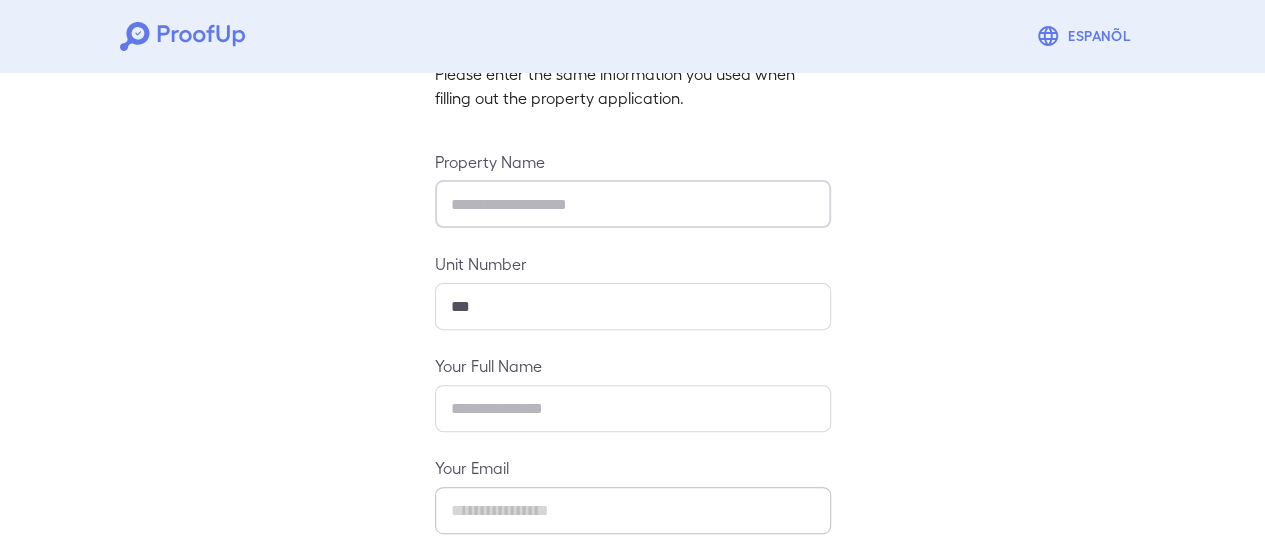 click at bounding box center (633, 204) 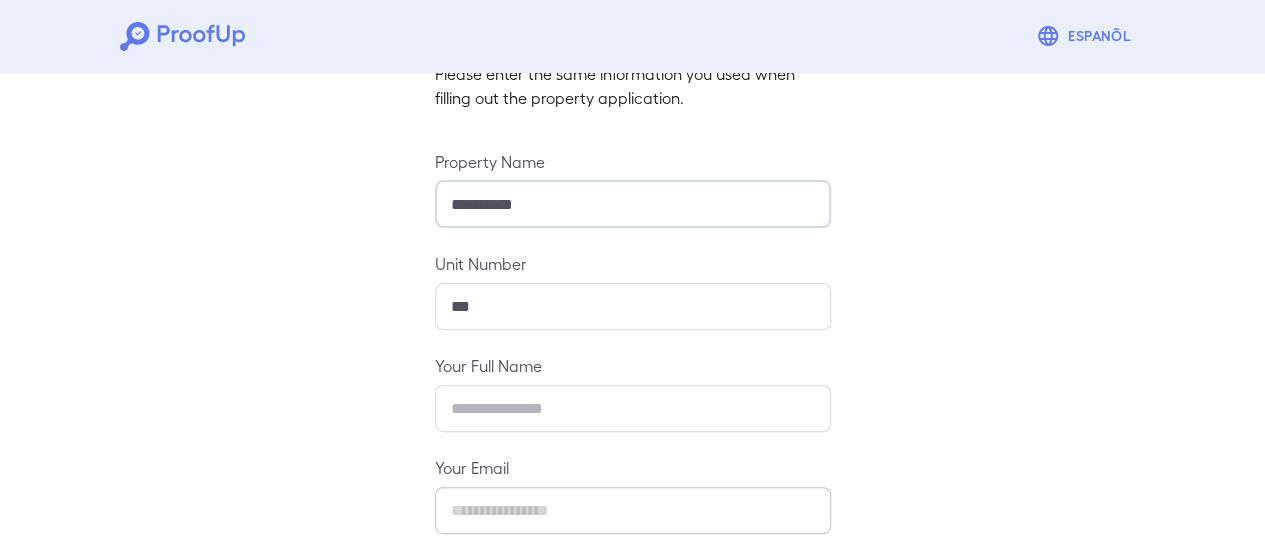type on "**********" 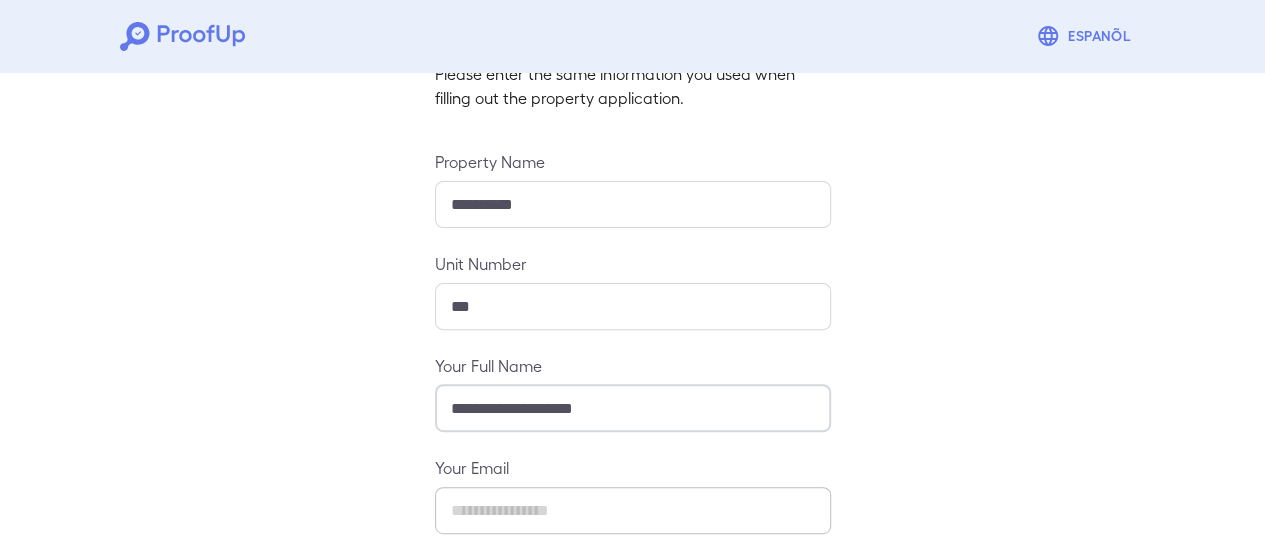 scroll, scrollTop: 354, scrollLeft: 0, axis: vertical 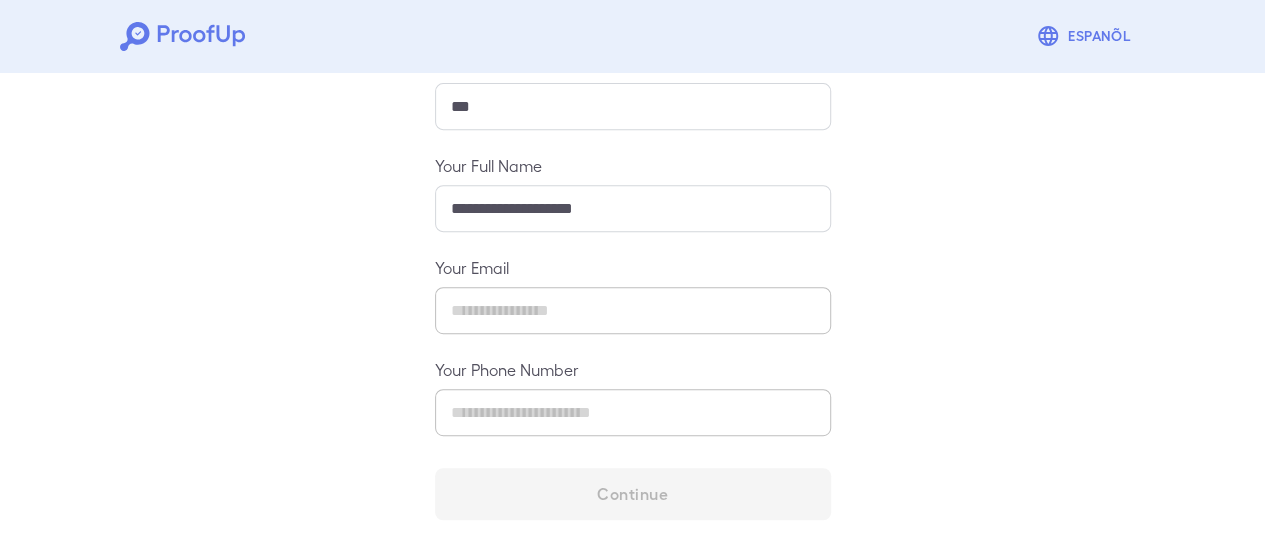 click on "**********" at bounding box center [633, 235] 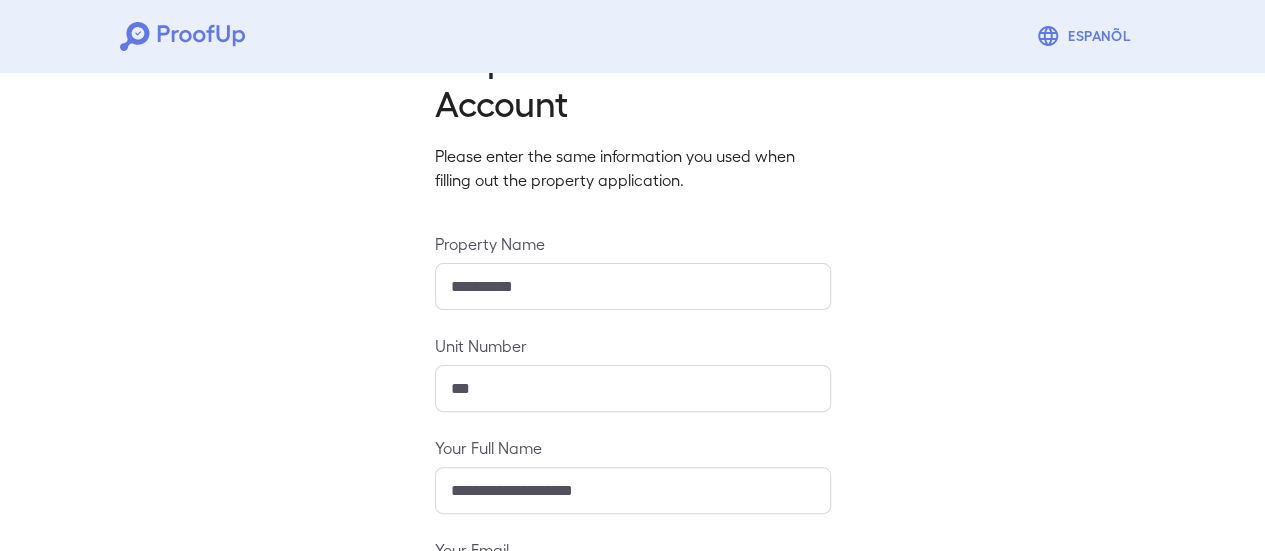 scroll, scrollTop: 200, scrollLeft: 0, axis: vertical 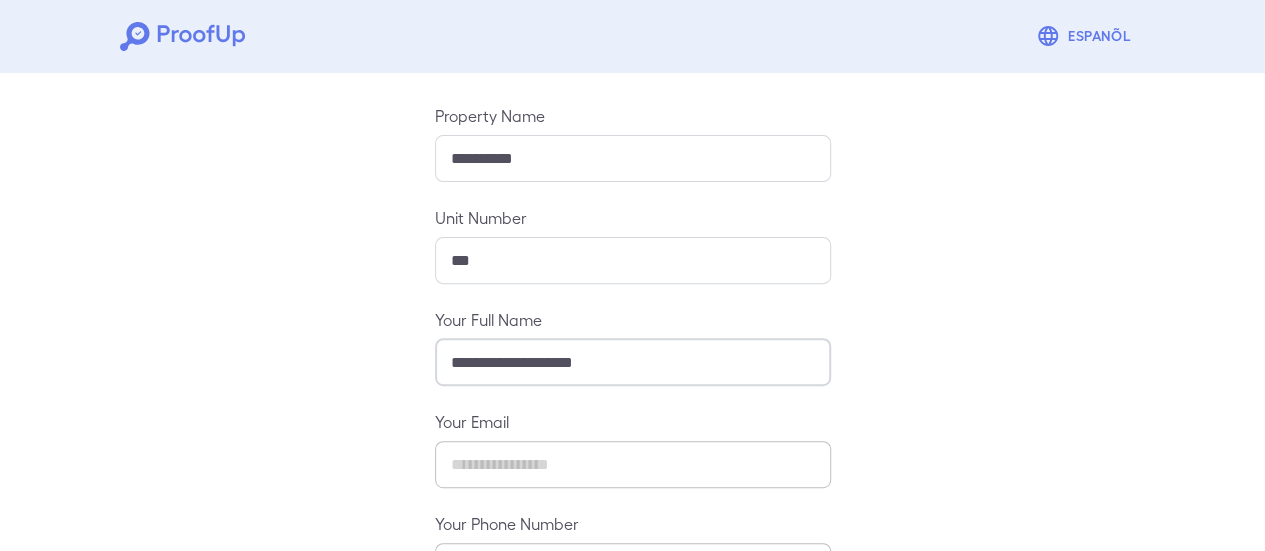 click on "**********" at bounding box center (633, 362) 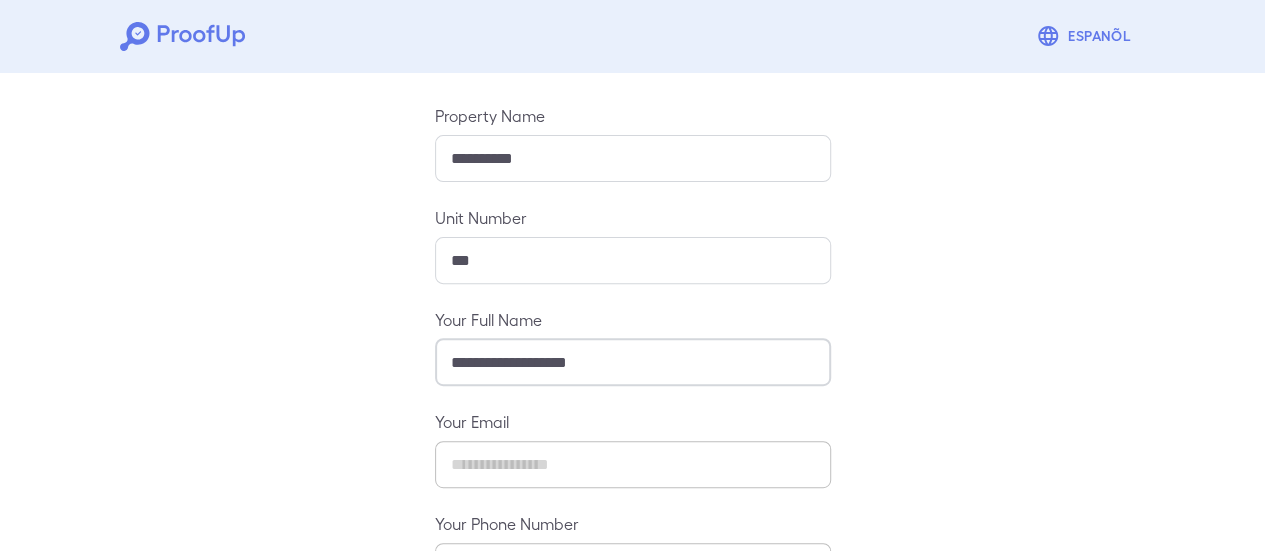type on "**********" 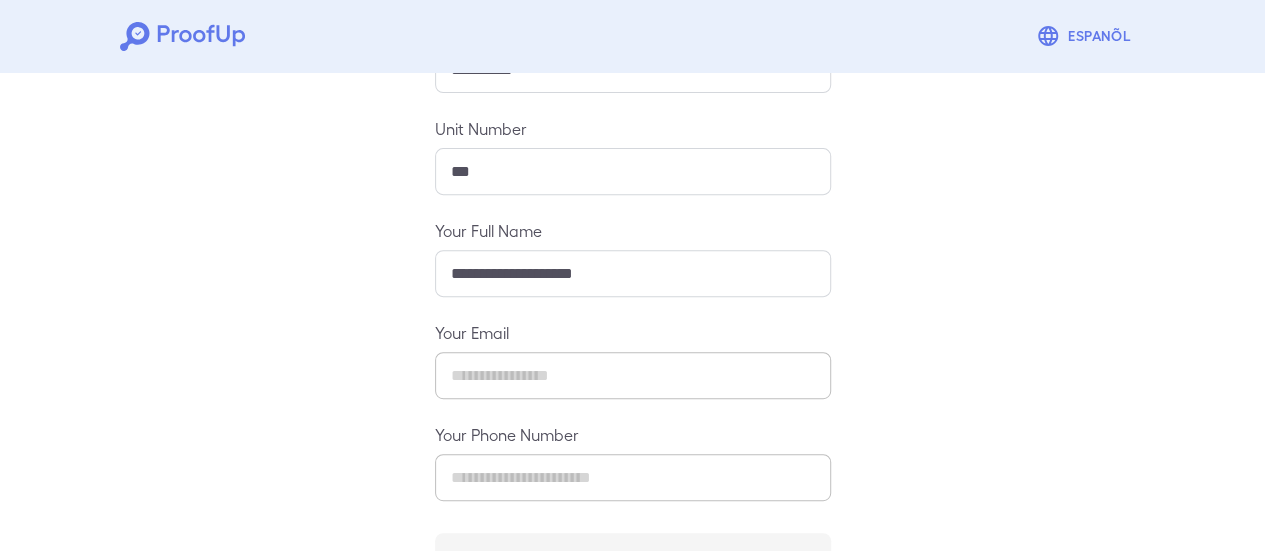scroll, scrollTop: 354, scrollLeft: 0, axis: vertical 